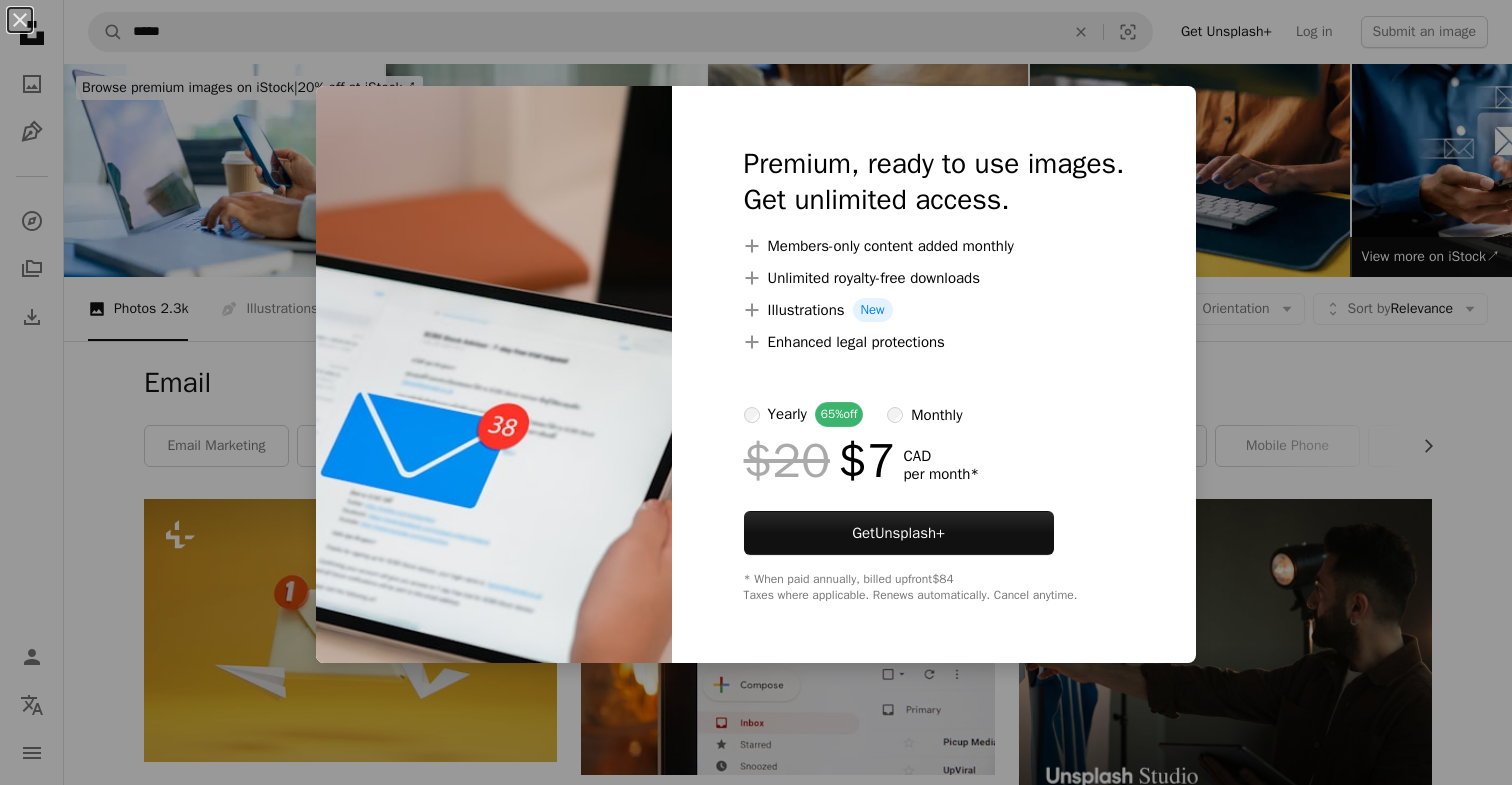 scroll, scrollTop: 648, scrollLeft: 0, axis: vertical 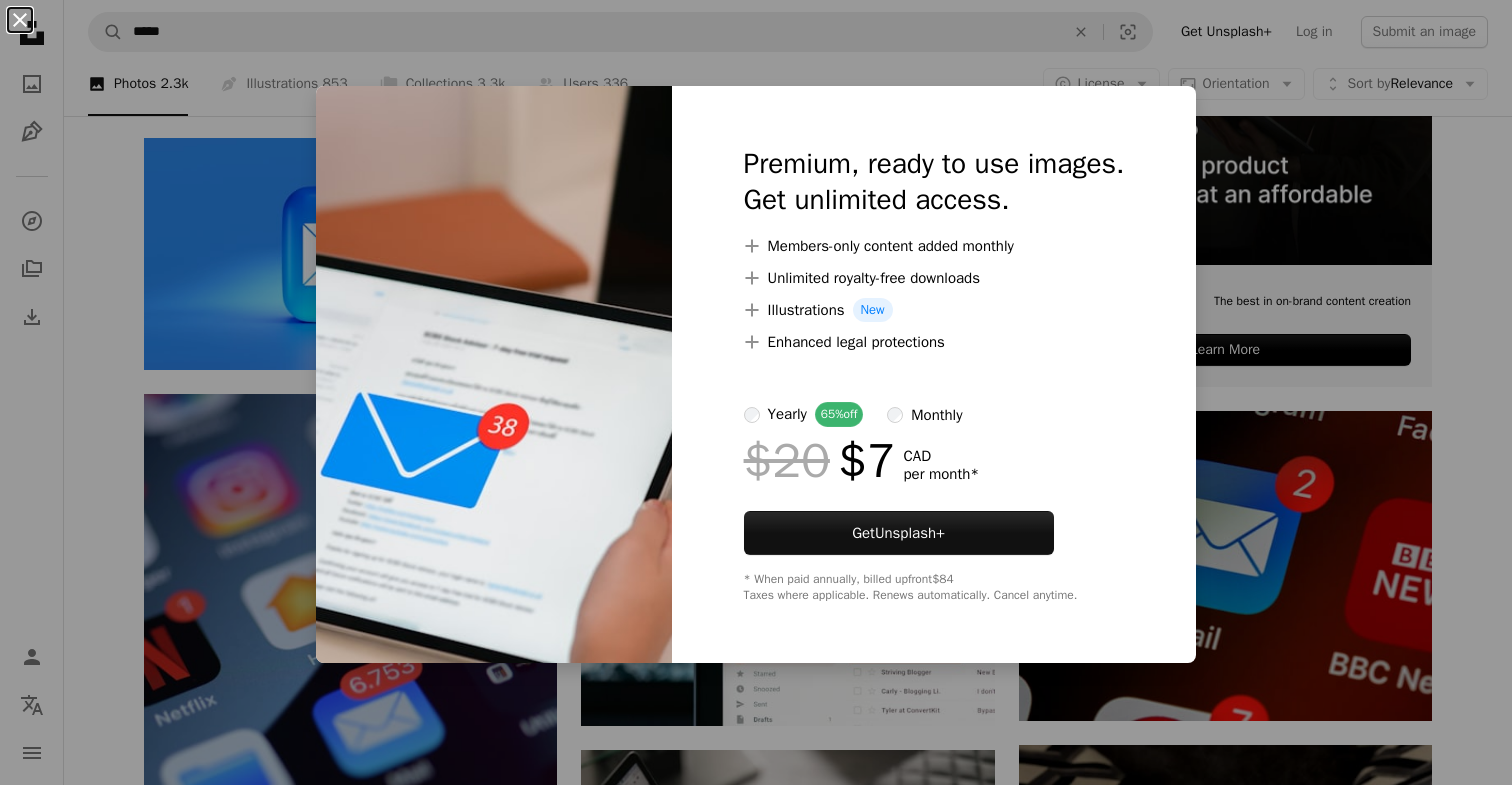 click on "An X shape" at bounding box center [20, 20] 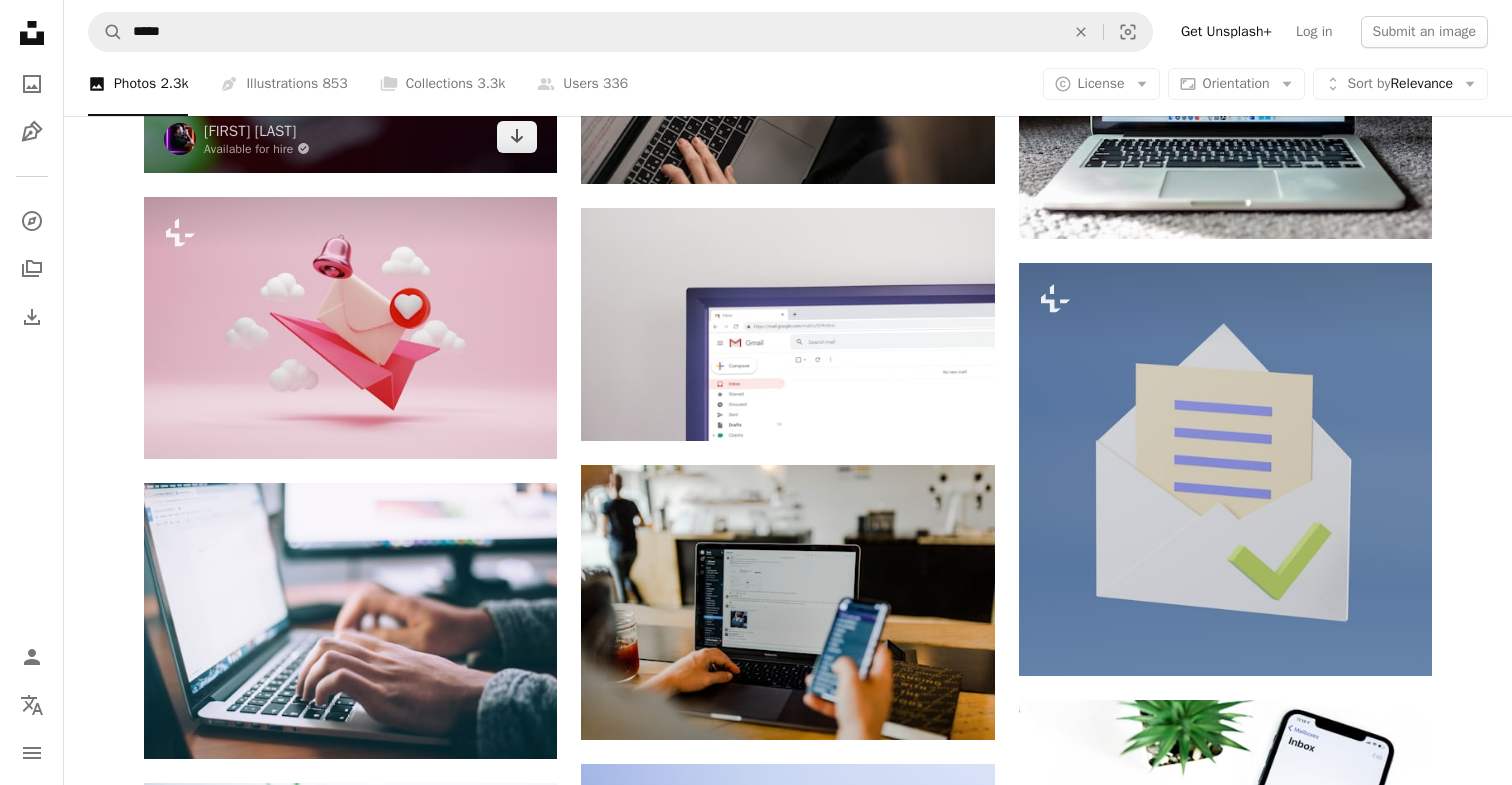 scroll, scrollTop: 1634, scrollLeft: 0, axis: vertical 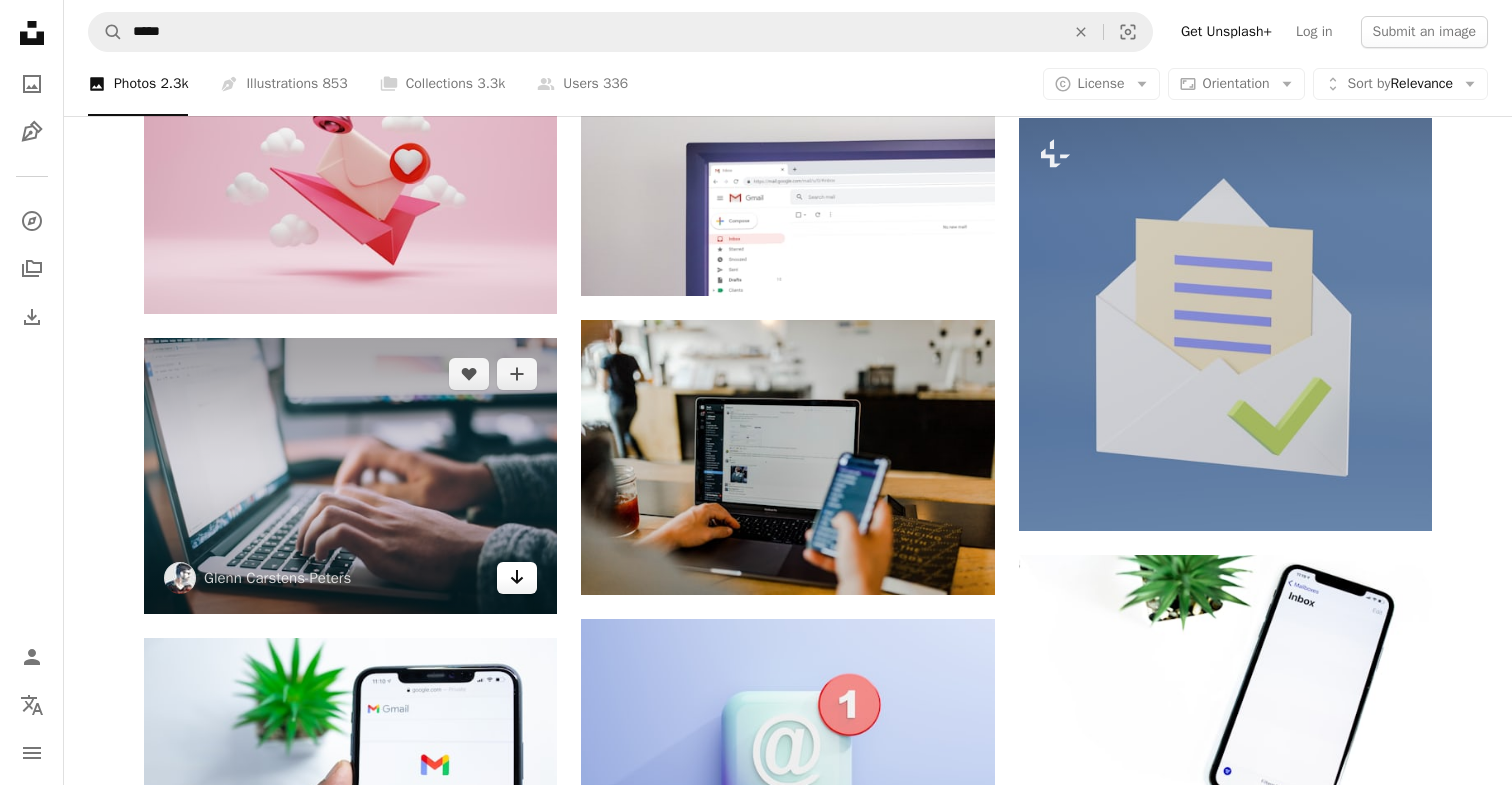 click on "Arrow pointing down" at bounding box center [517, 578] 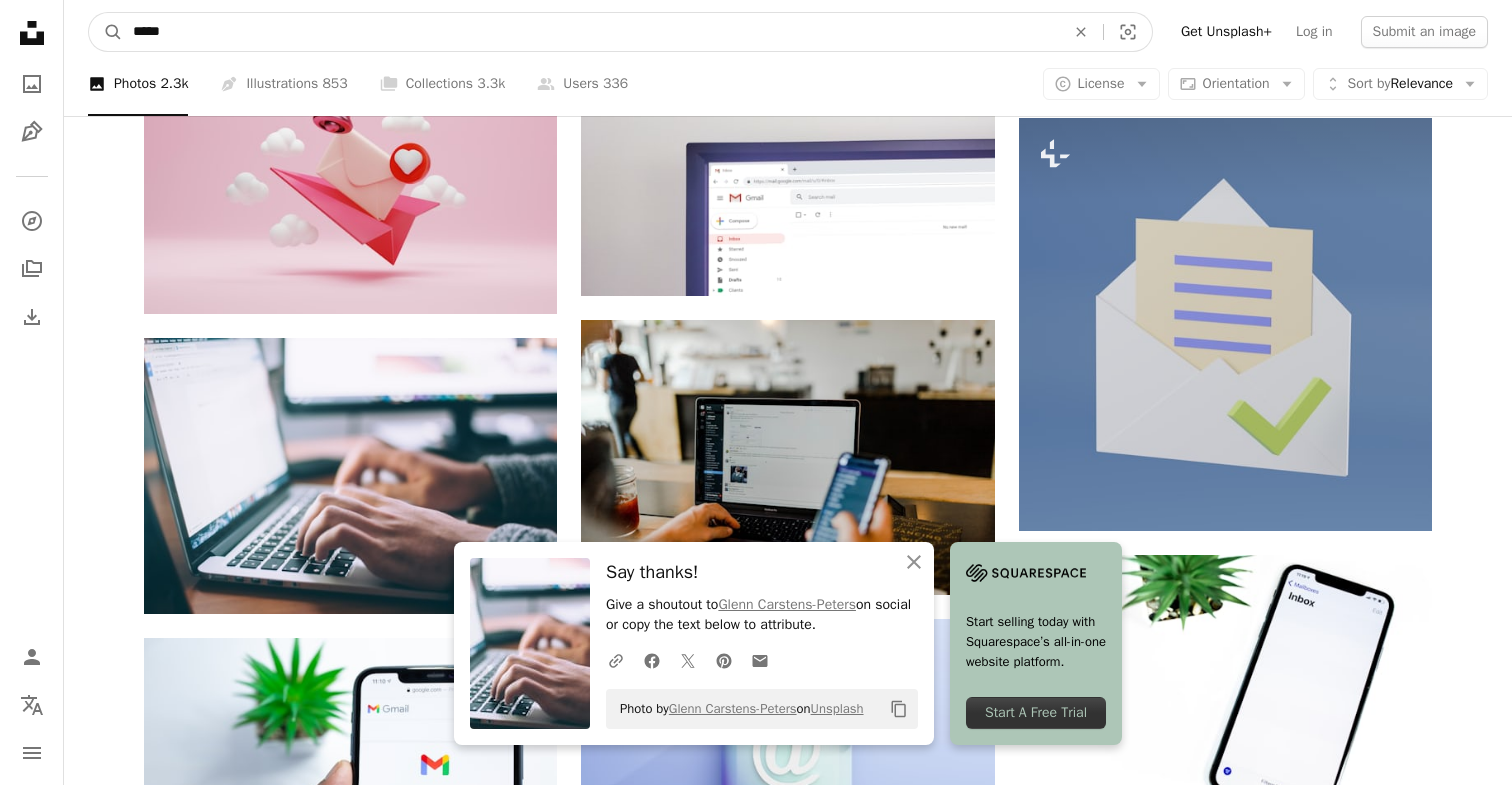 click on "*****" at bounding box center [591, 32] 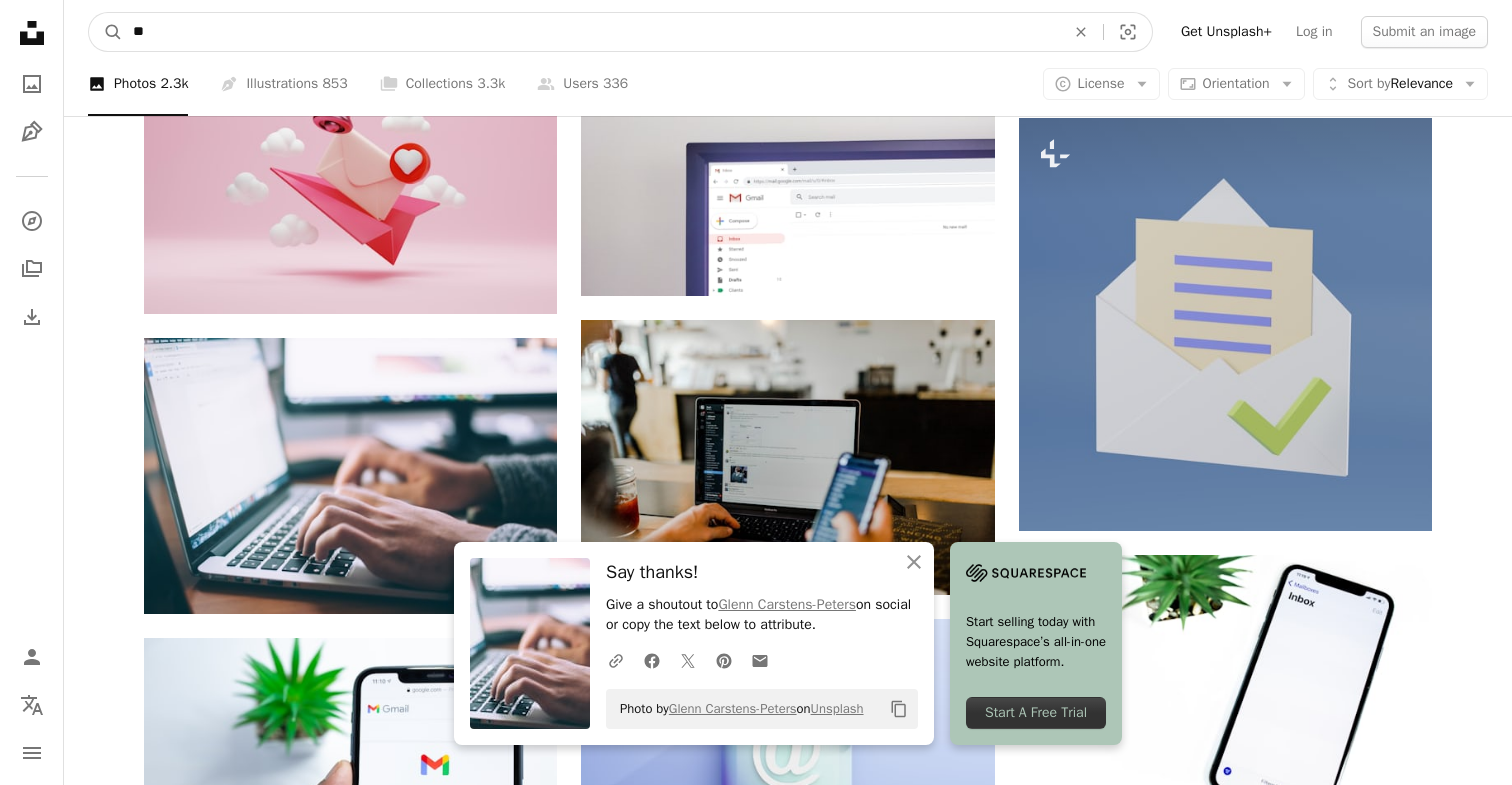 type on "*" 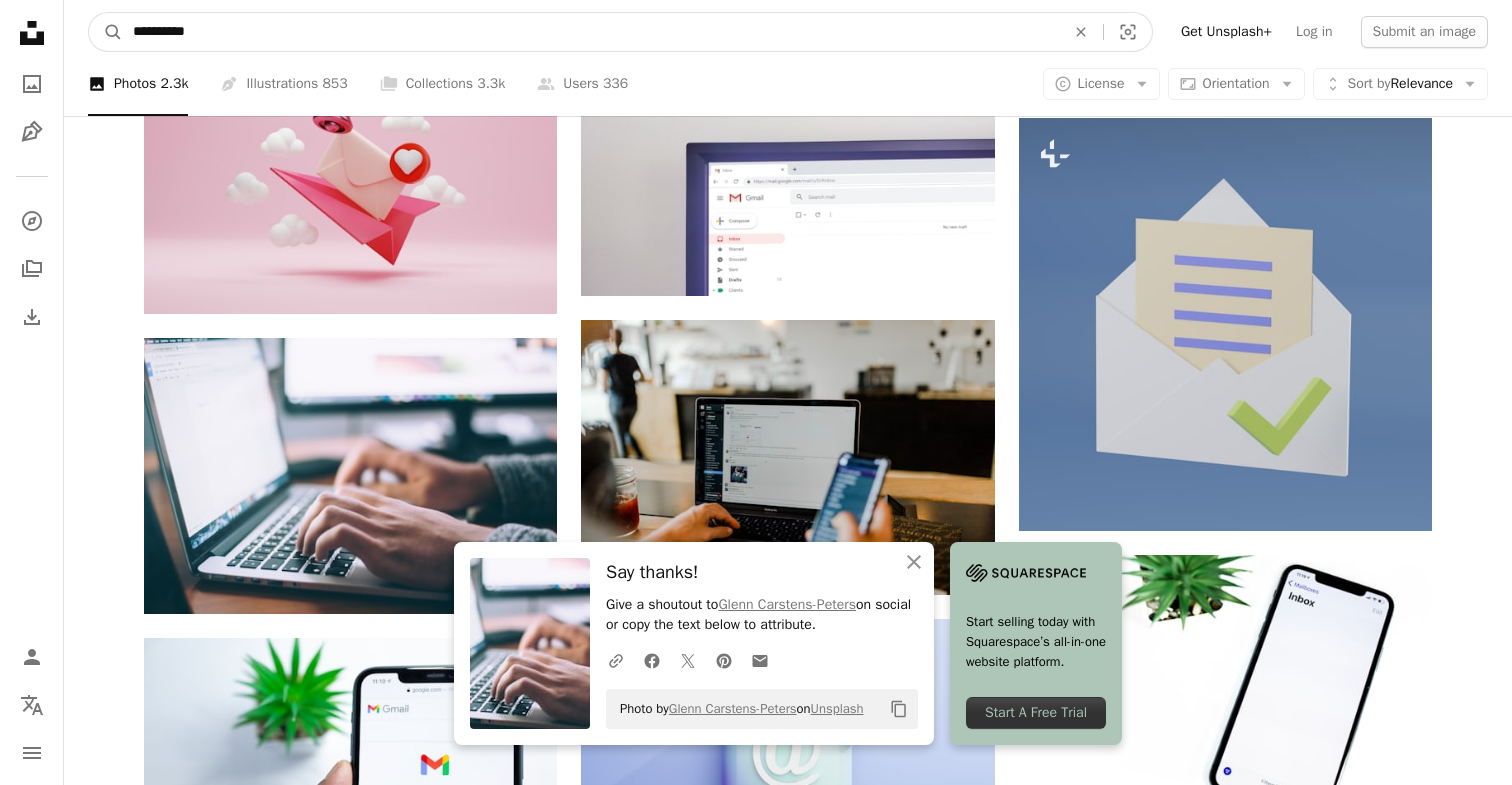 type on "**********" 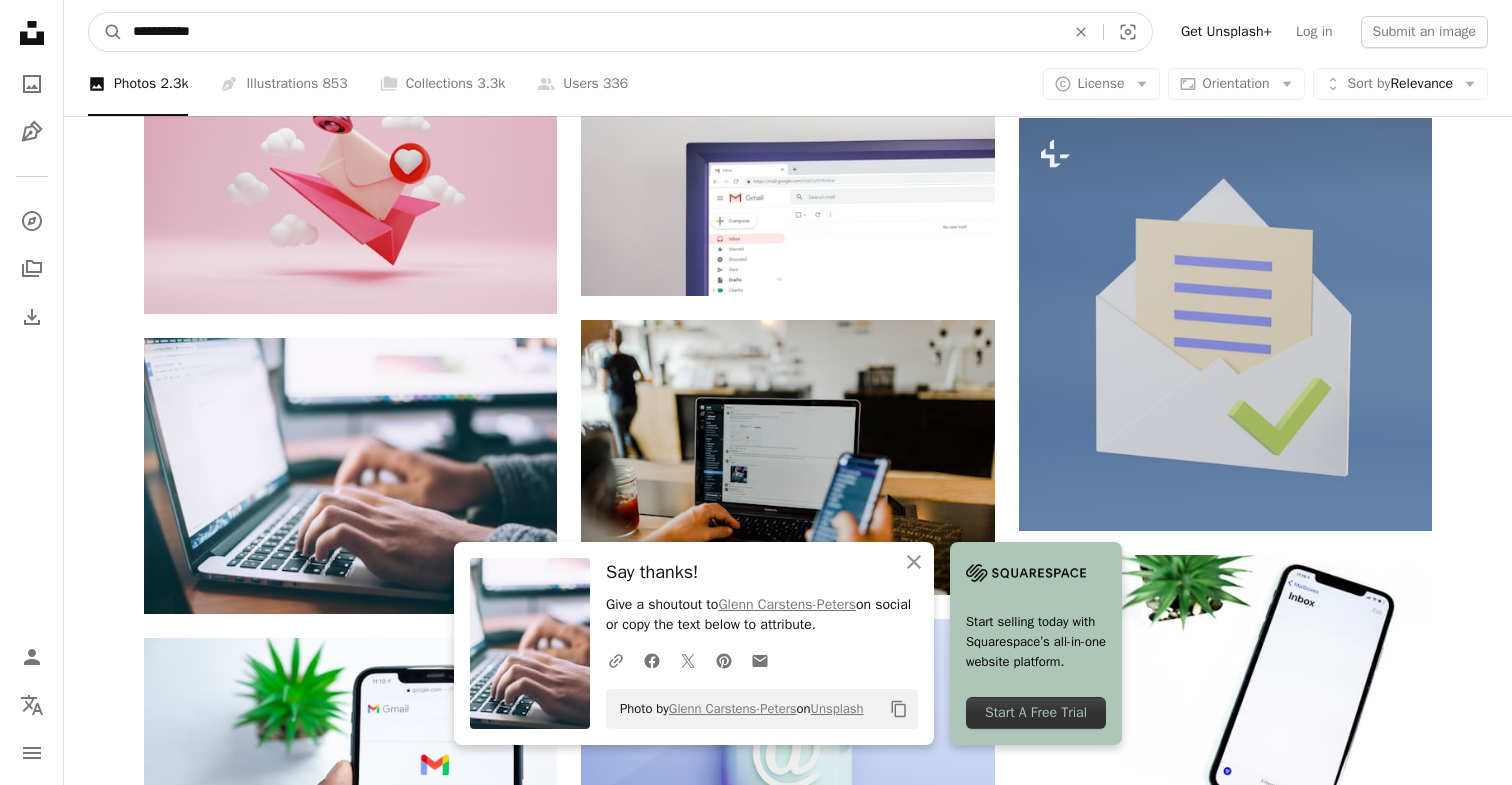 click on "A magnifying glass" at bounding box center [106, 32] 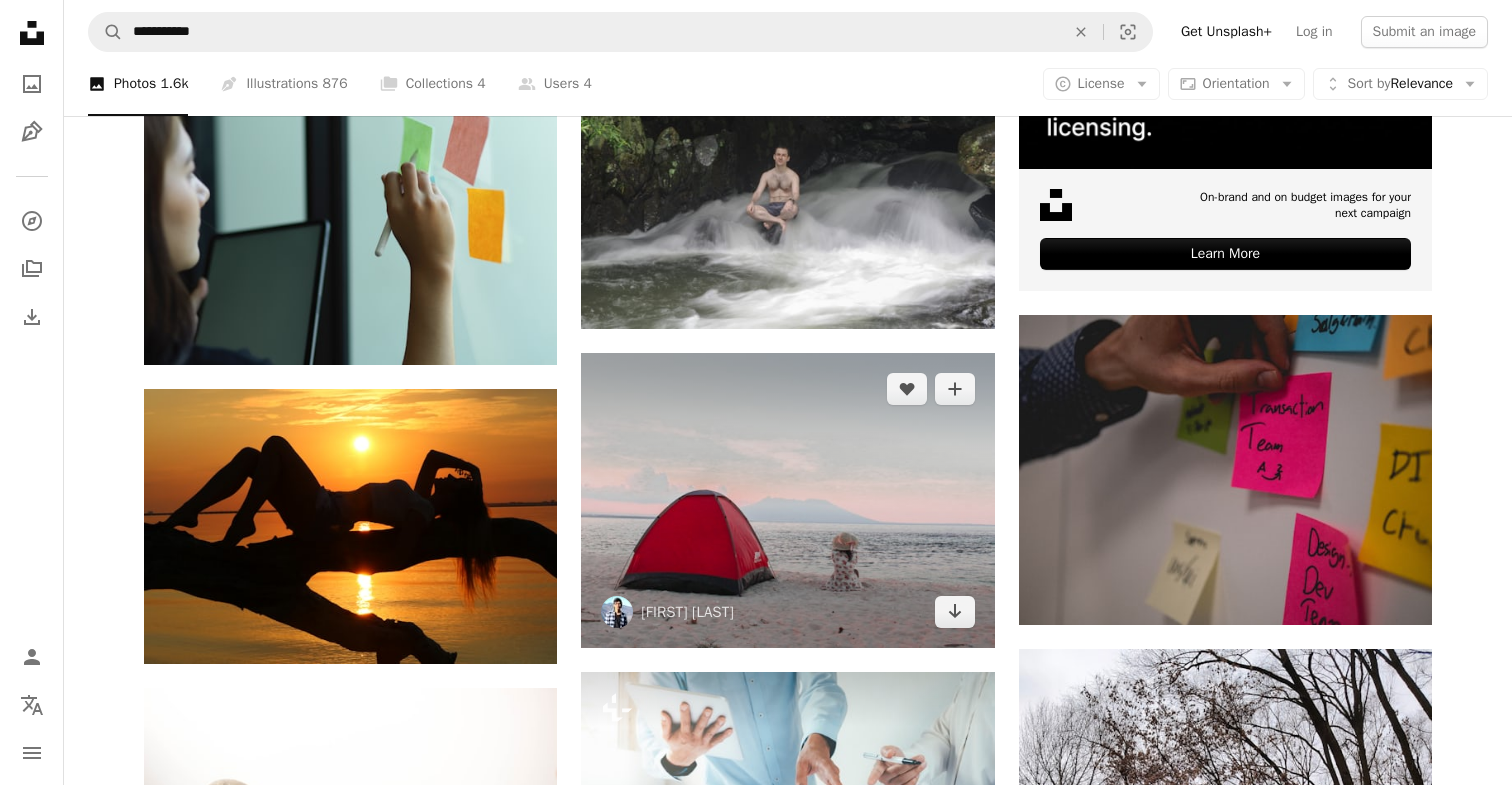 scroll, scrollTop: 739, scrollLeft: 0, axis: vertical 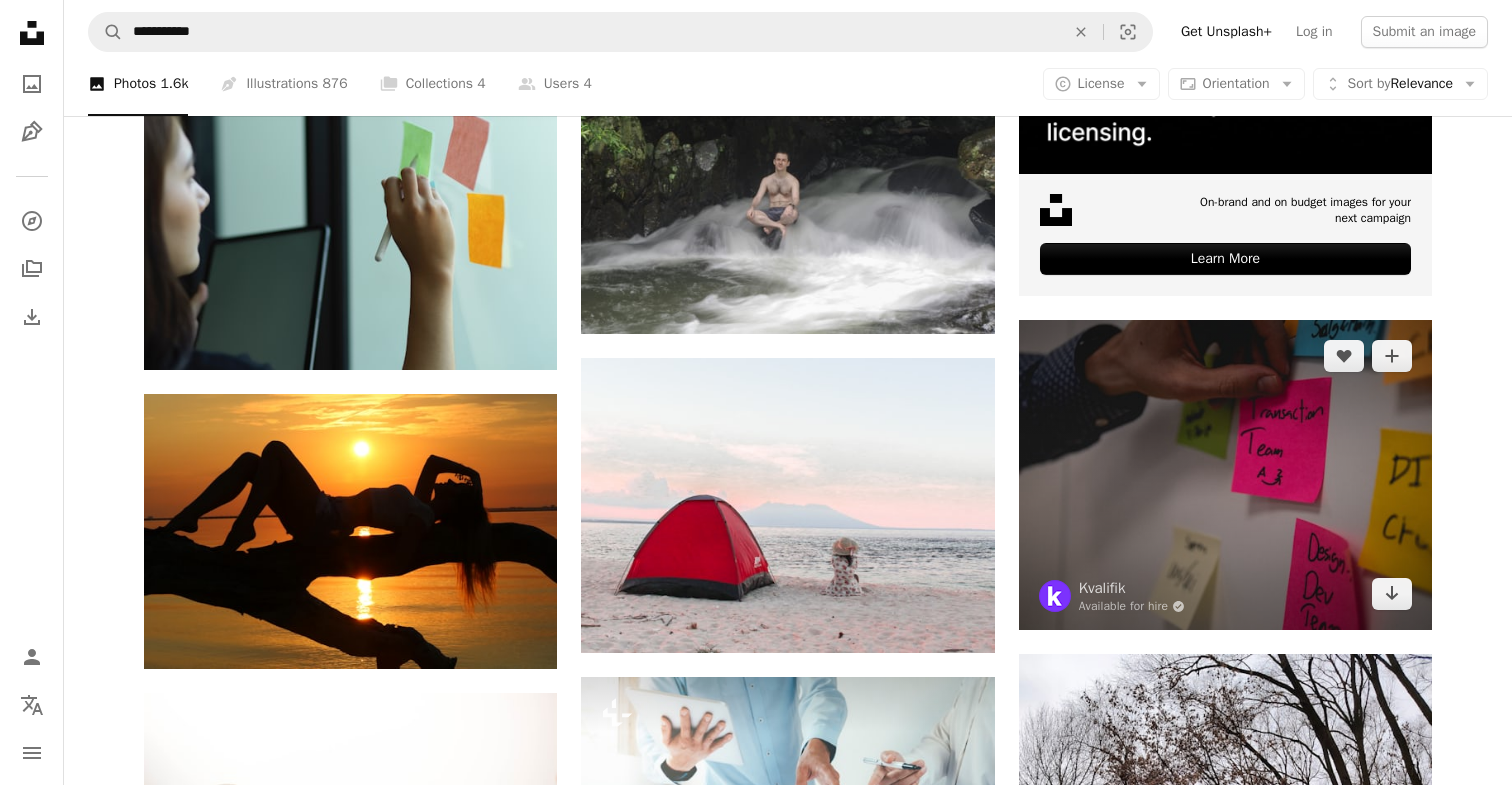 click at bounding box center (1225, 475) 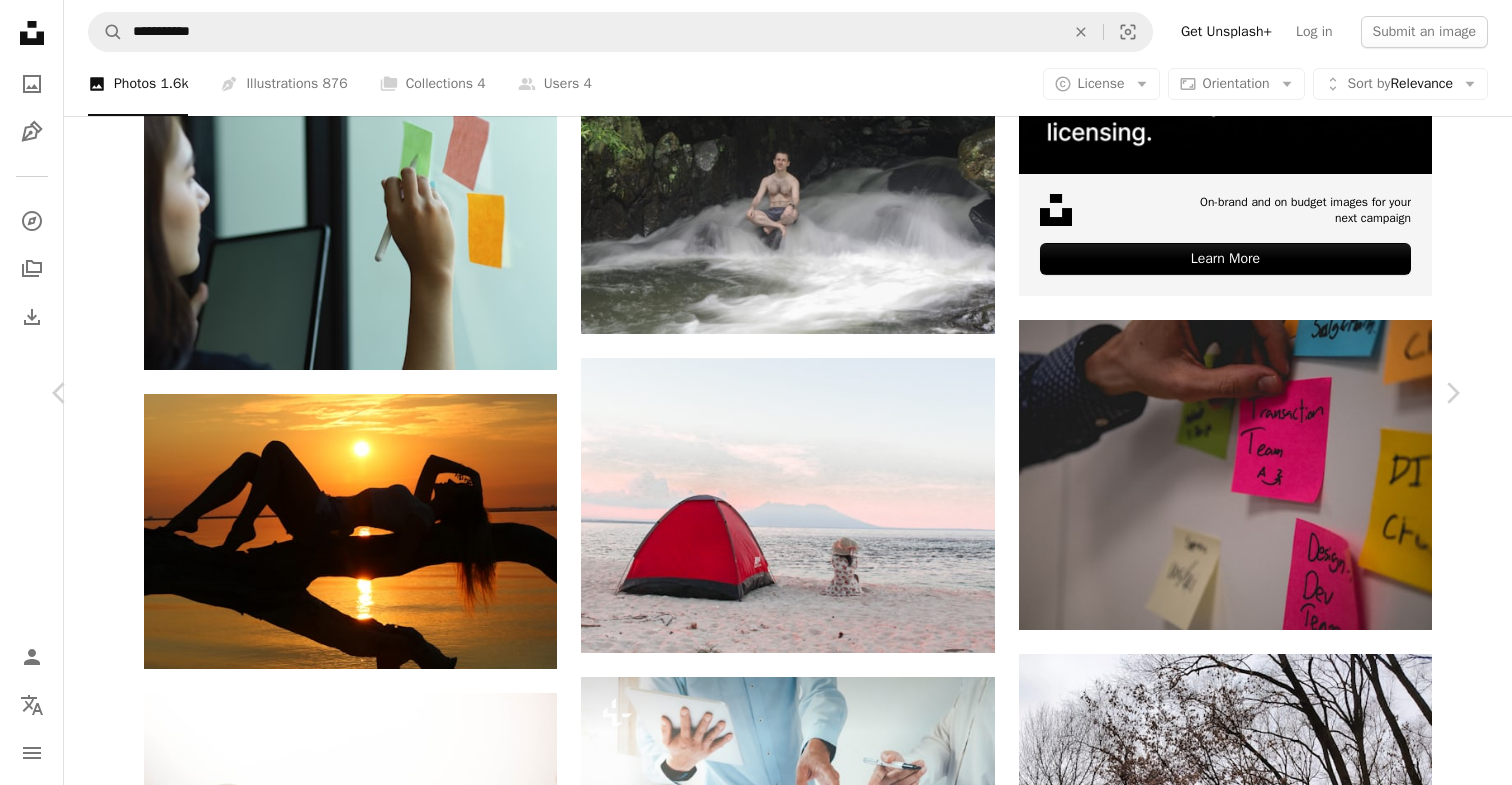 click on "Download free" at bounding box center (1263, 3459) 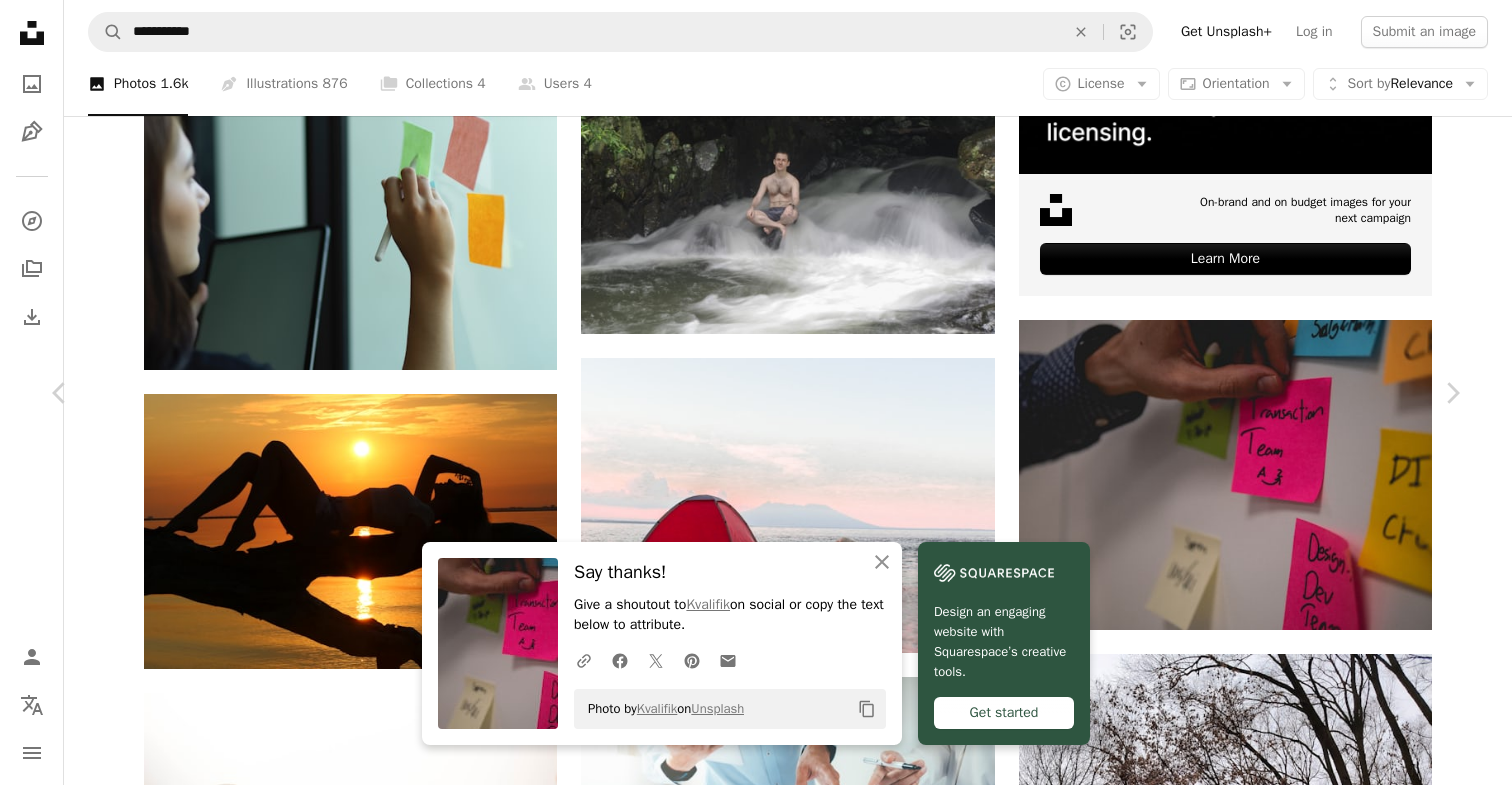click on "An X shape" at bounding box center (20, 20) 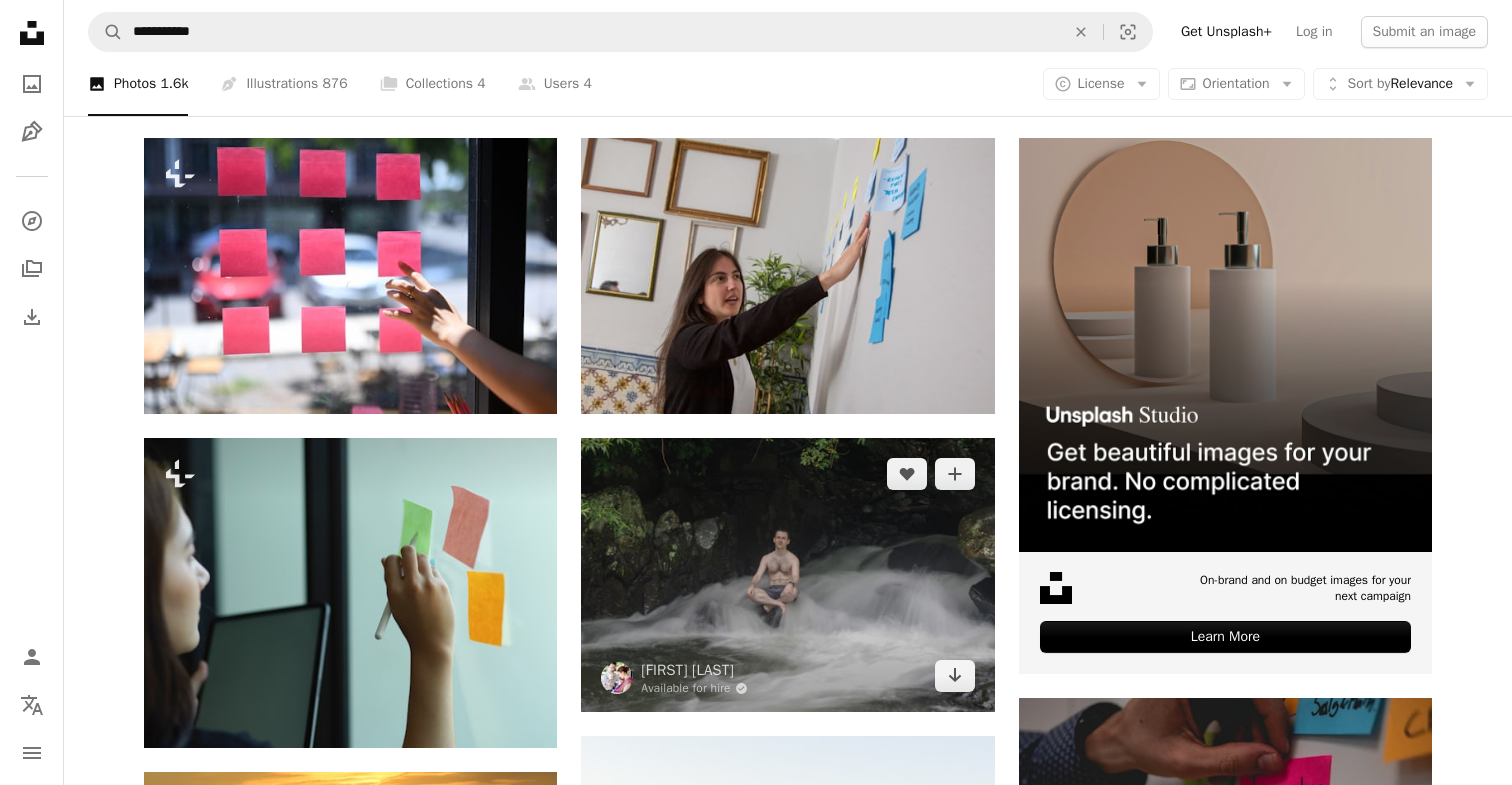 scroll, scrollTop: 275, scrollLeft: 0, axis: vertical 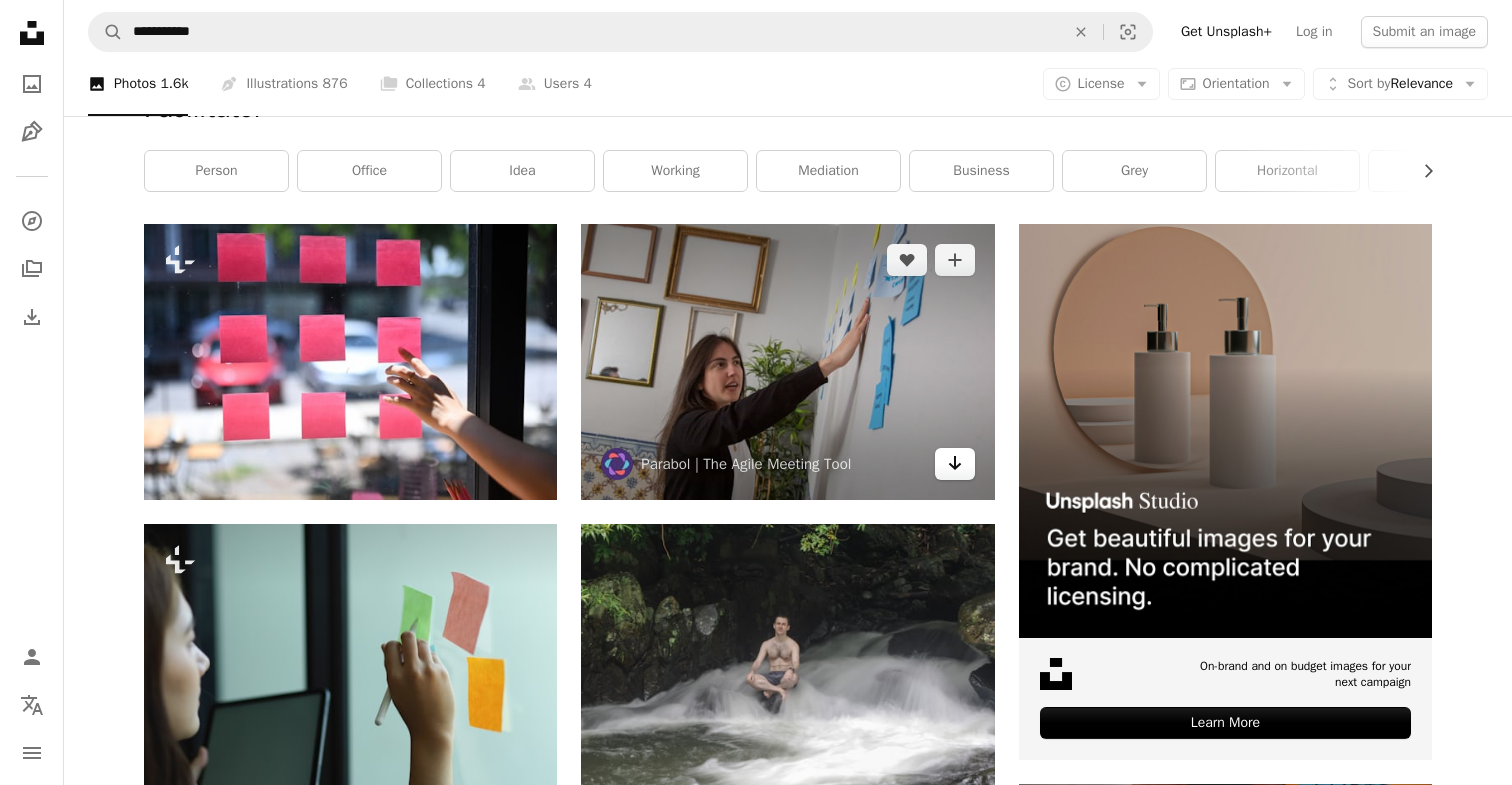 click 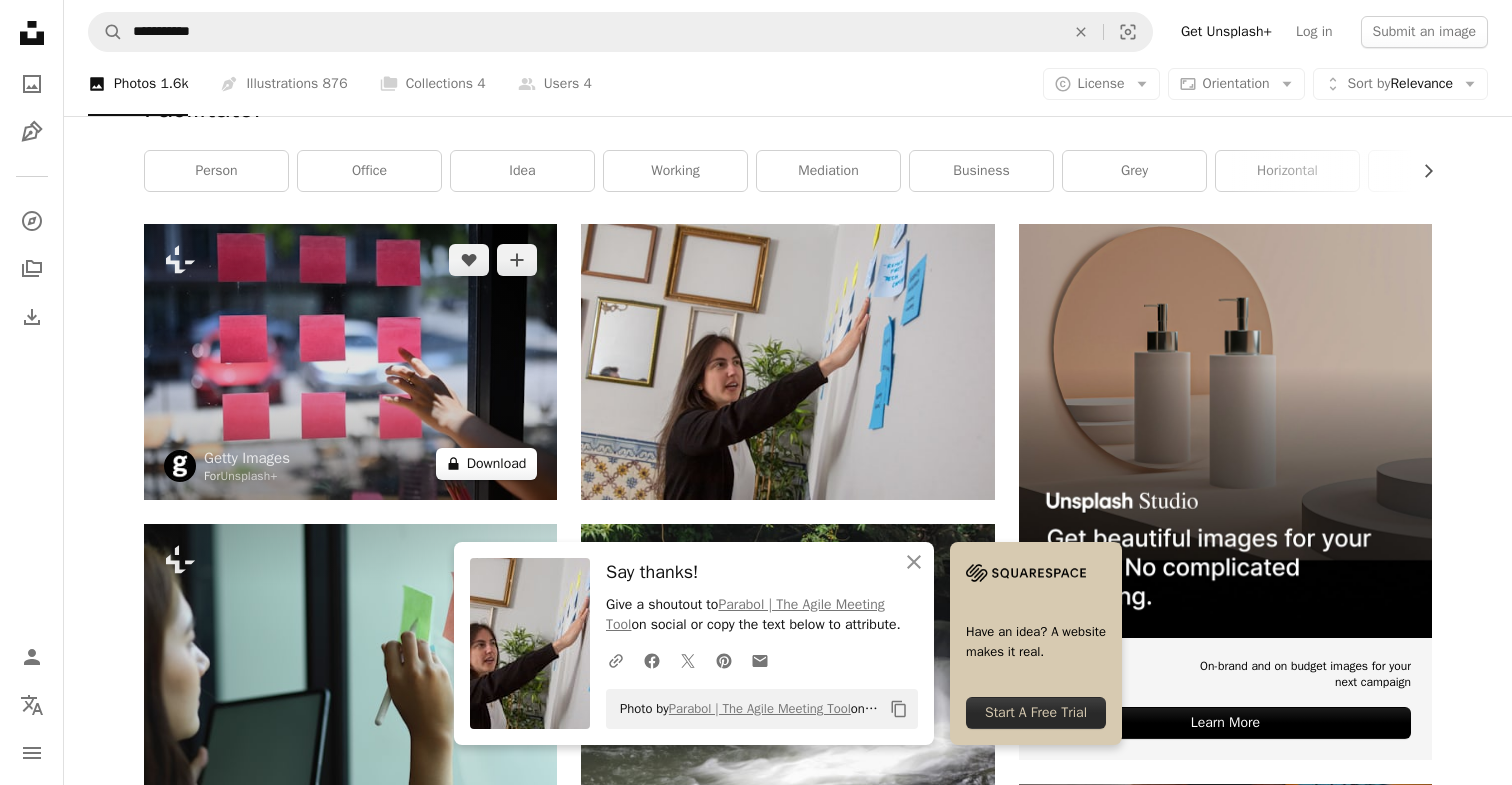 click on "A lock Download" at bounding box center [487, 464] 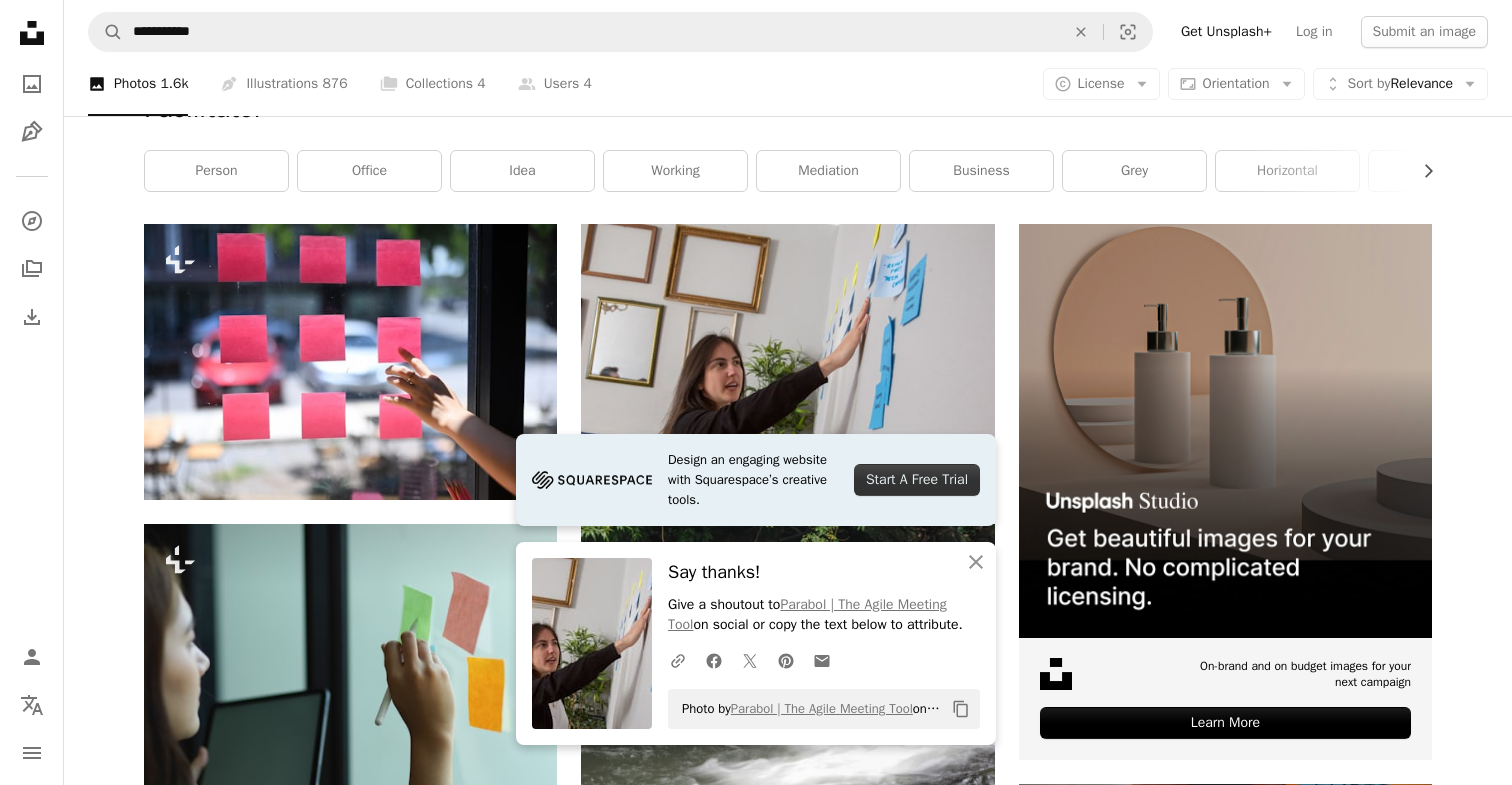drag, startPoint x: 204, startPoint y: 113, endPoint x: 5, endPoint y: 44, distance: 210.62288 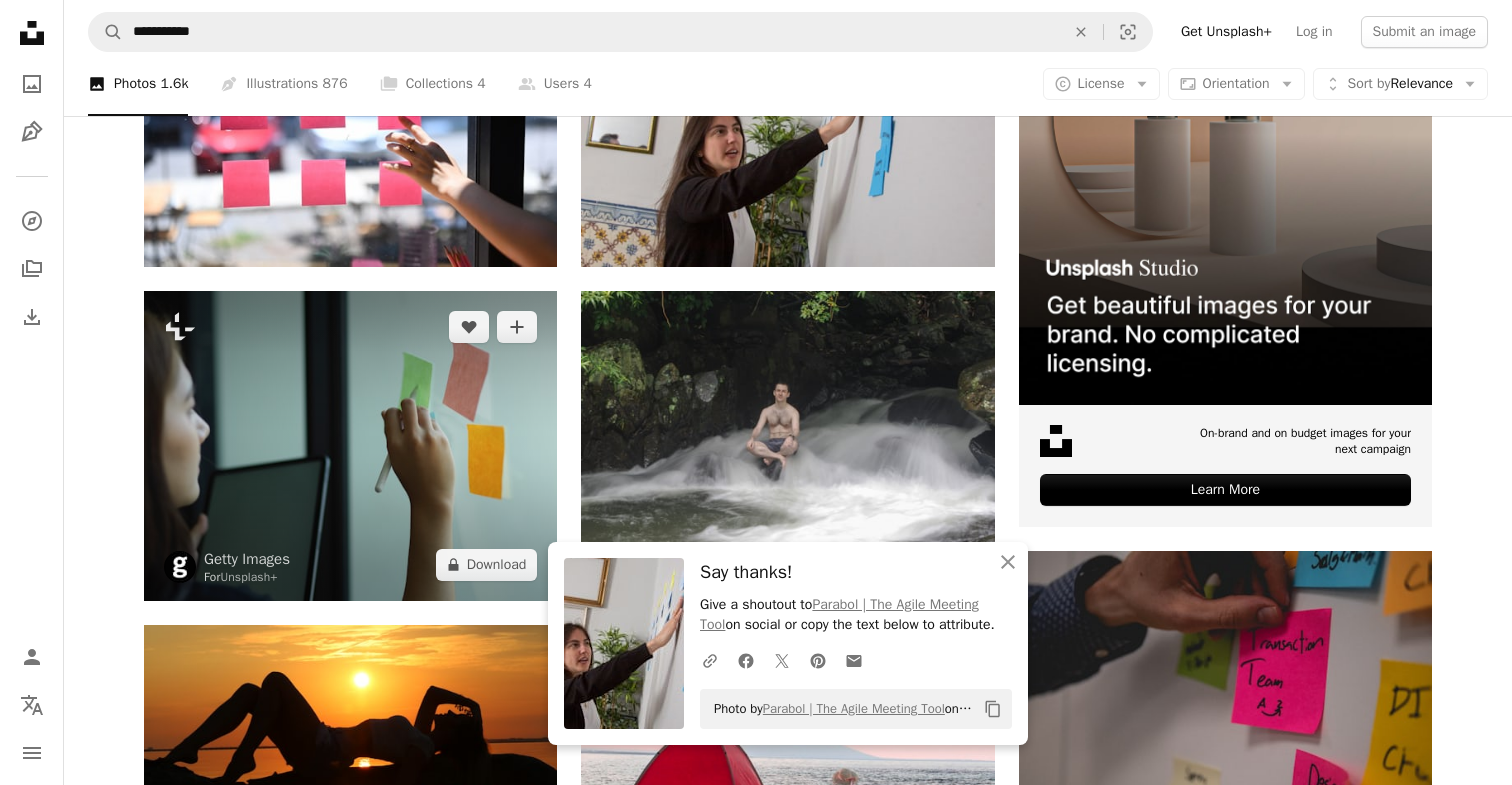 scroll, scrollTop: 516, scrollLeft: 0, axis: vertical 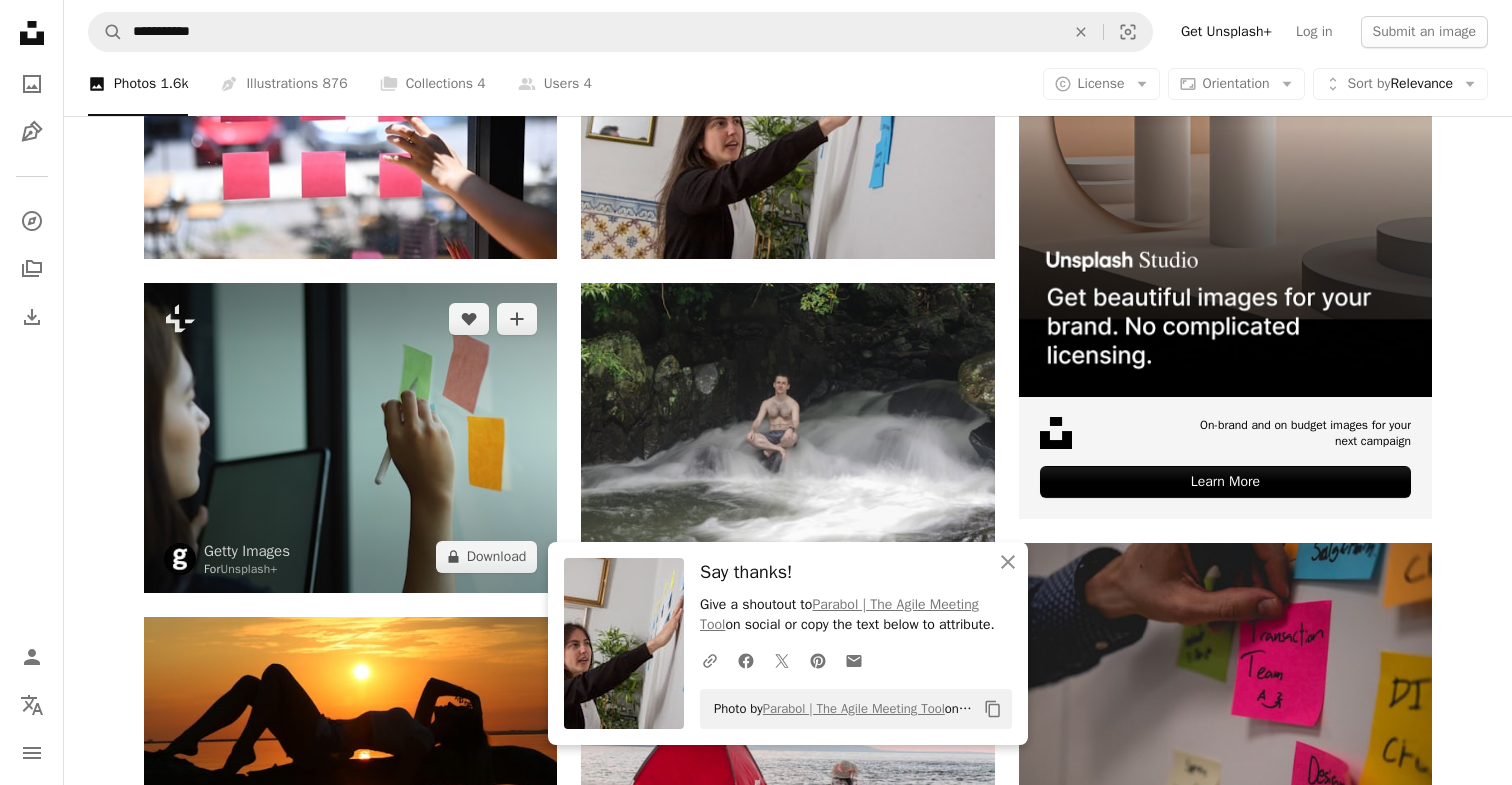 click at bounding box center (350, 438) 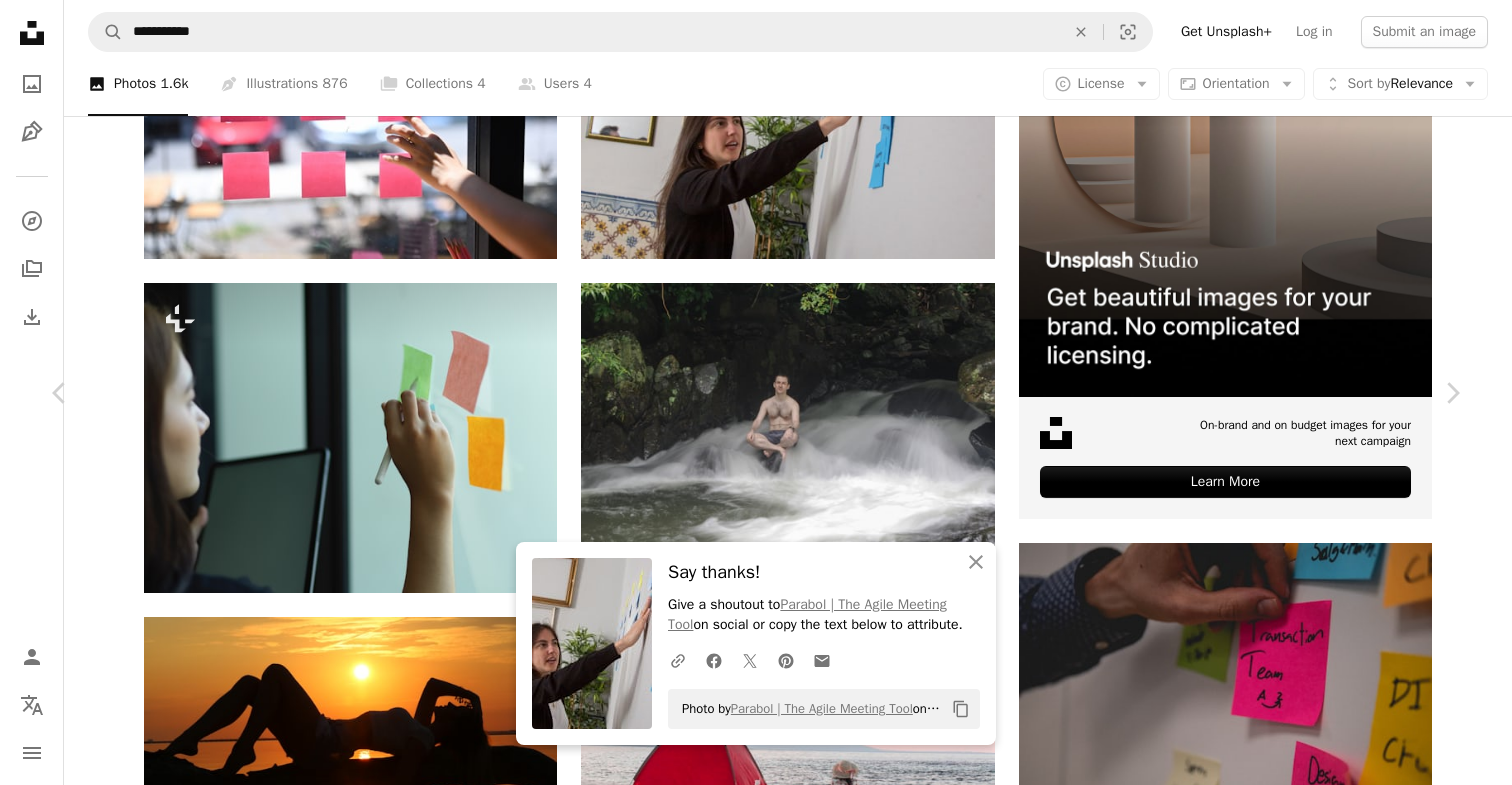 click on "An X shape" at bounding box center (20, 20) 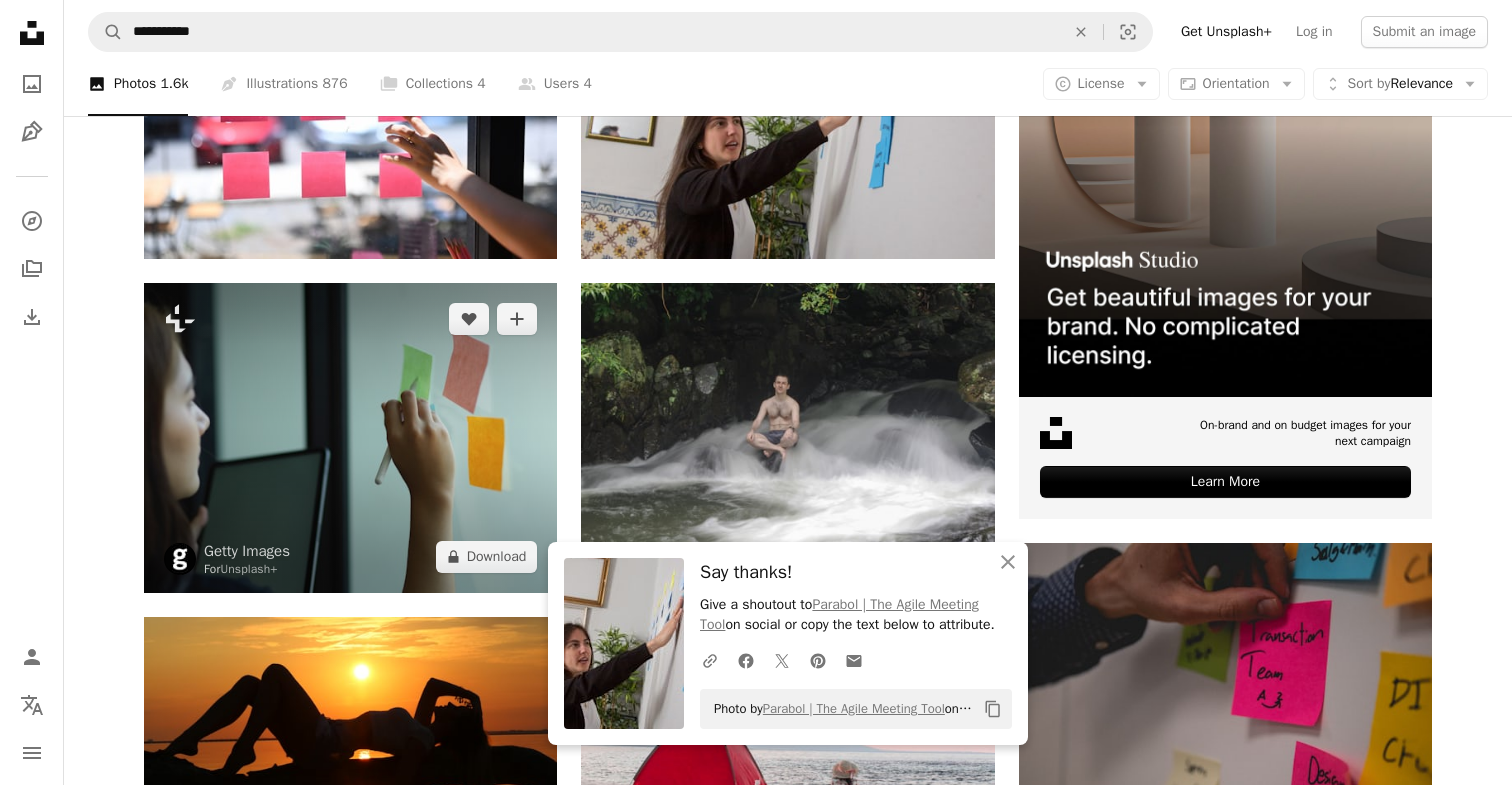 click at bounding box center [350, 438] 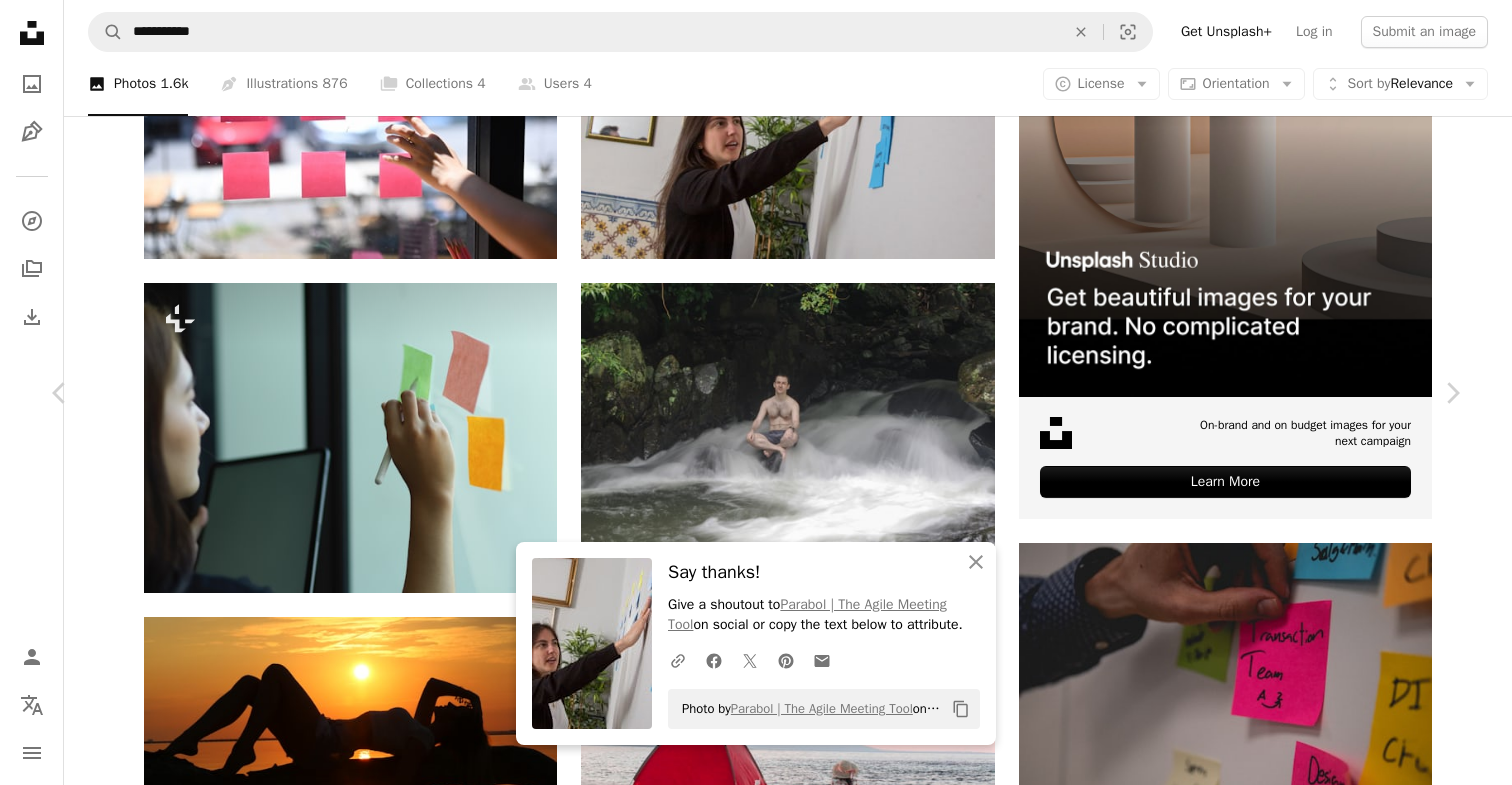 click on "A lock Download" at bounding box center (1301, 3682) 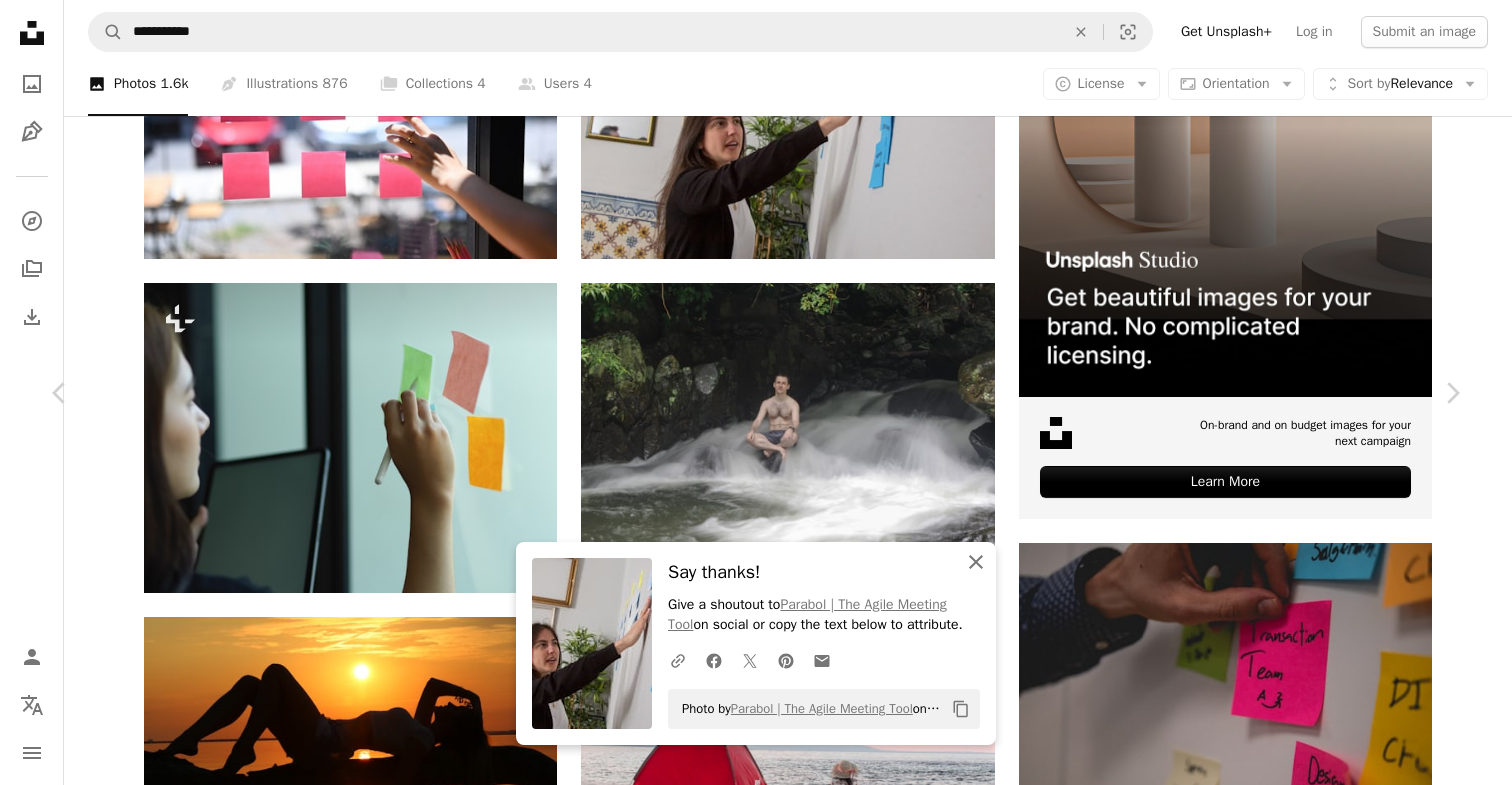 click 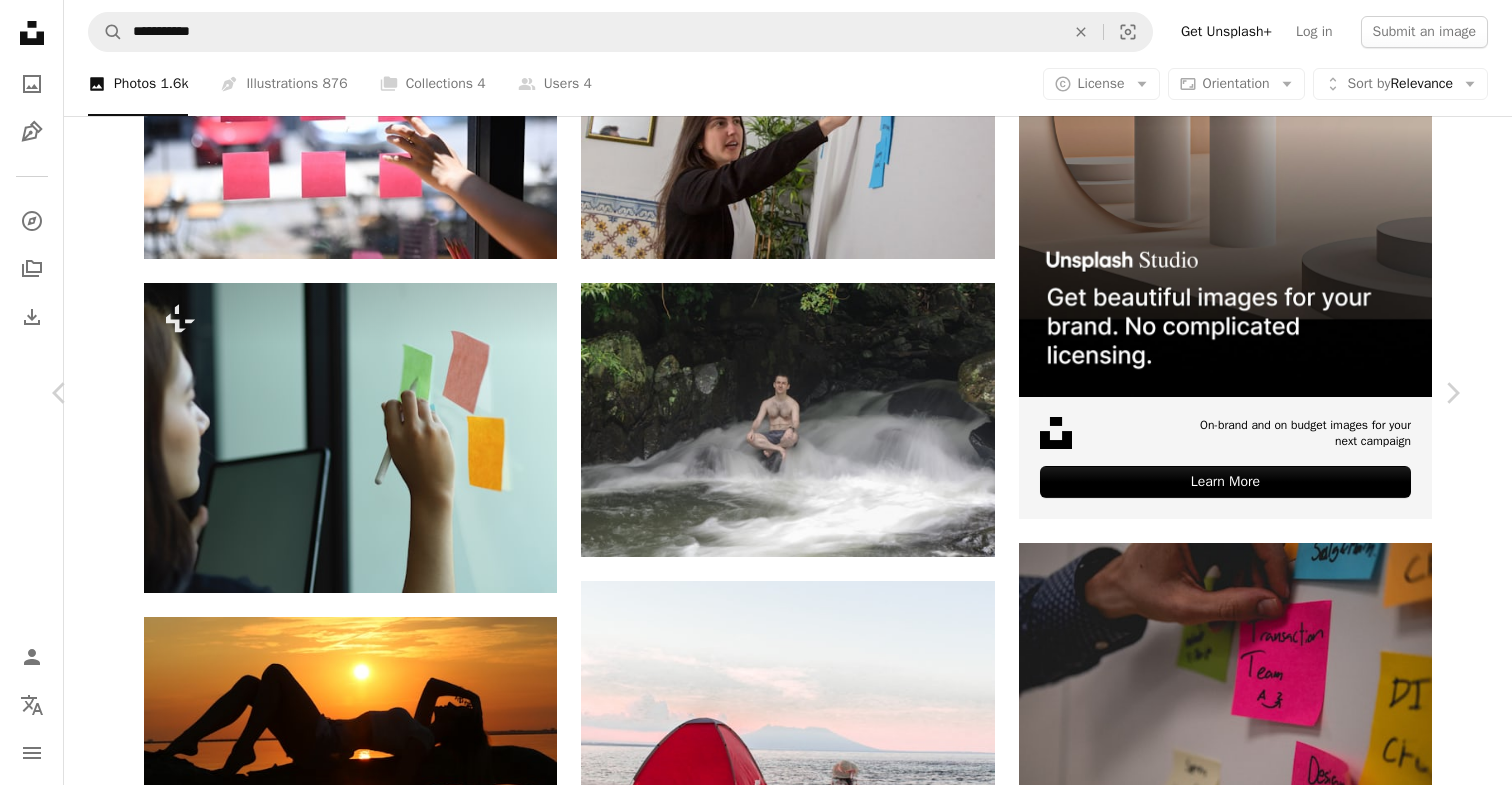 click on "An X shape" at bounding box center [20, 20] 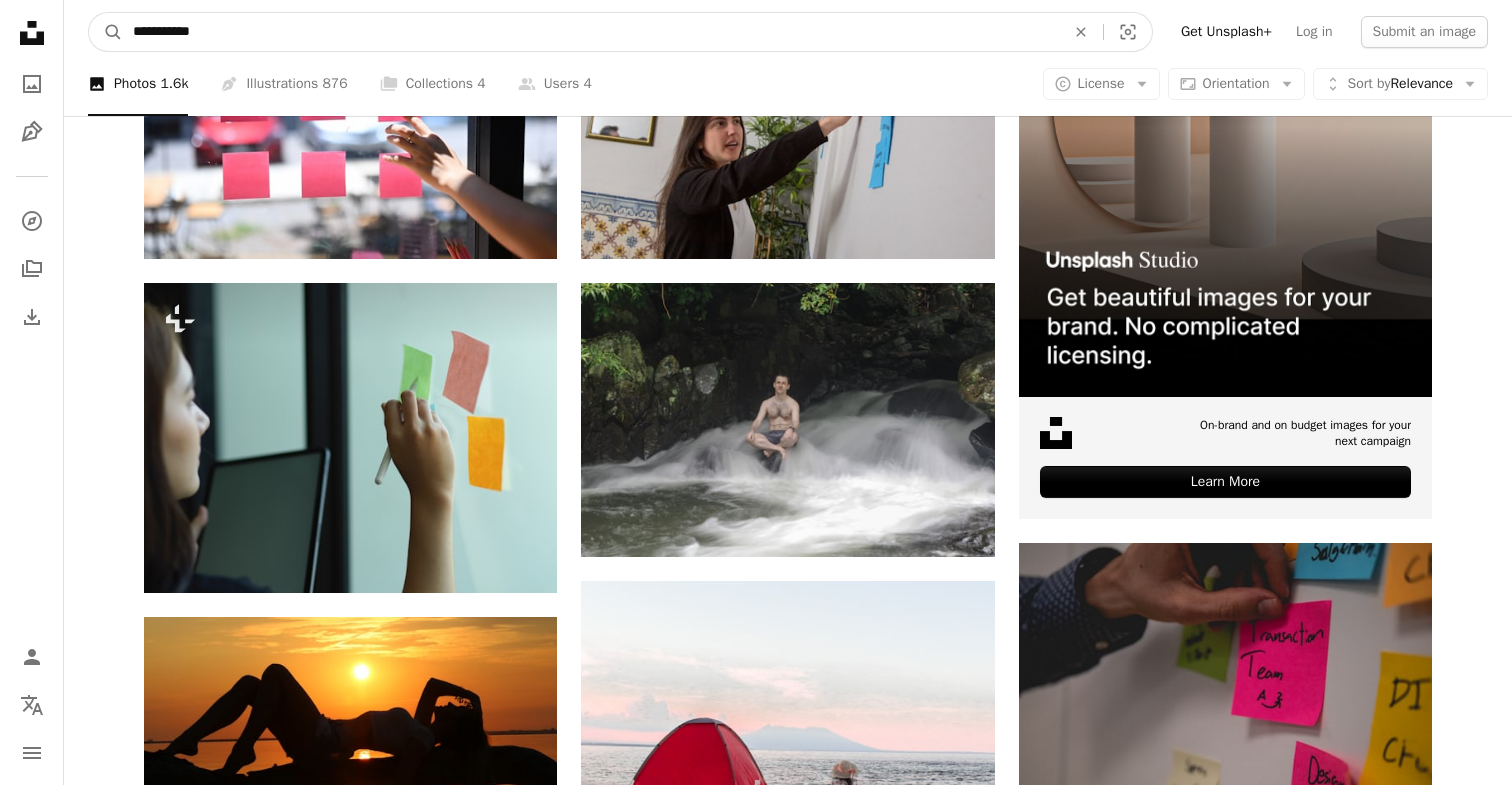 click on "**********" at bounding box center (591, 32) 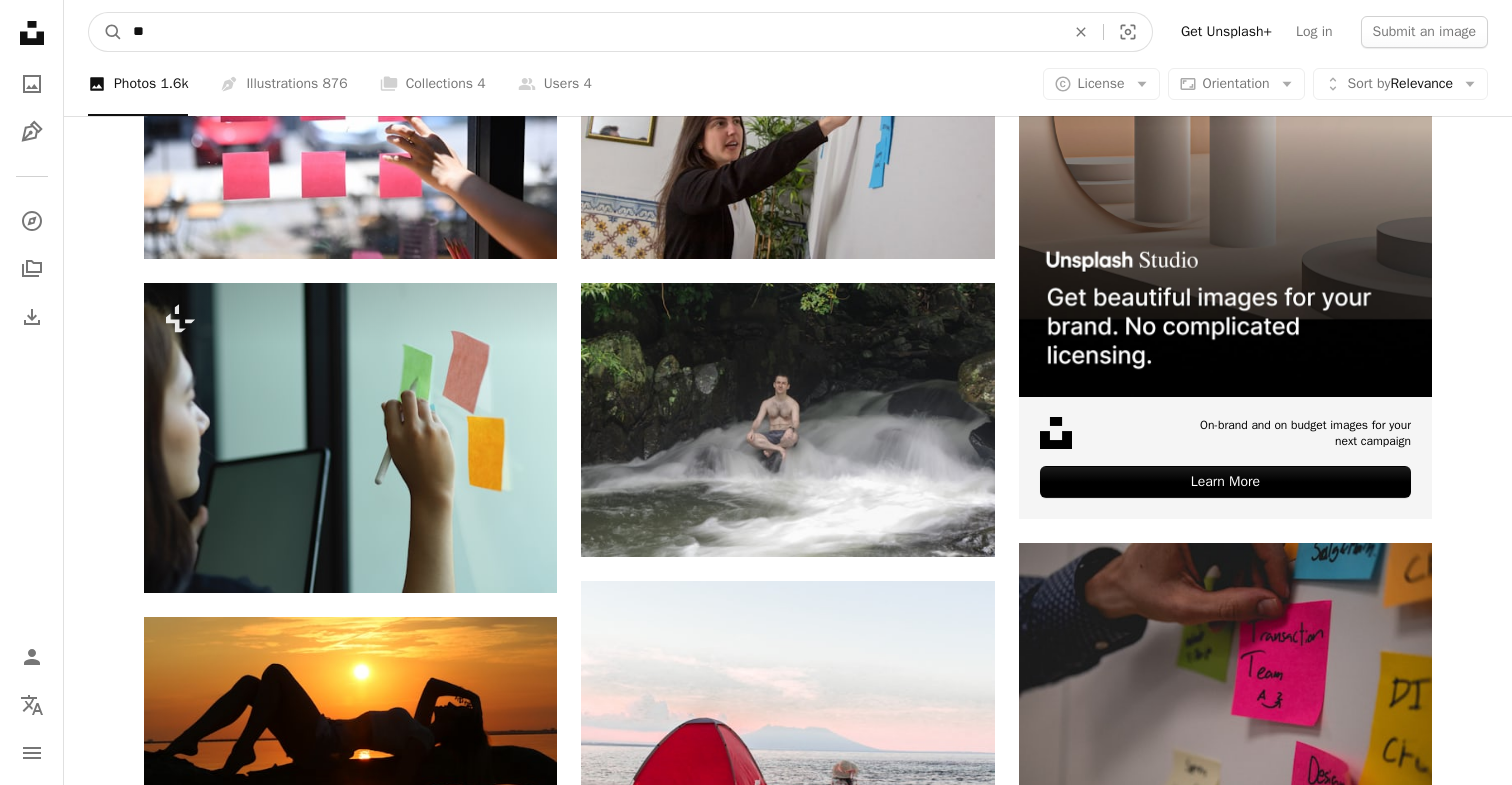 type on "*" 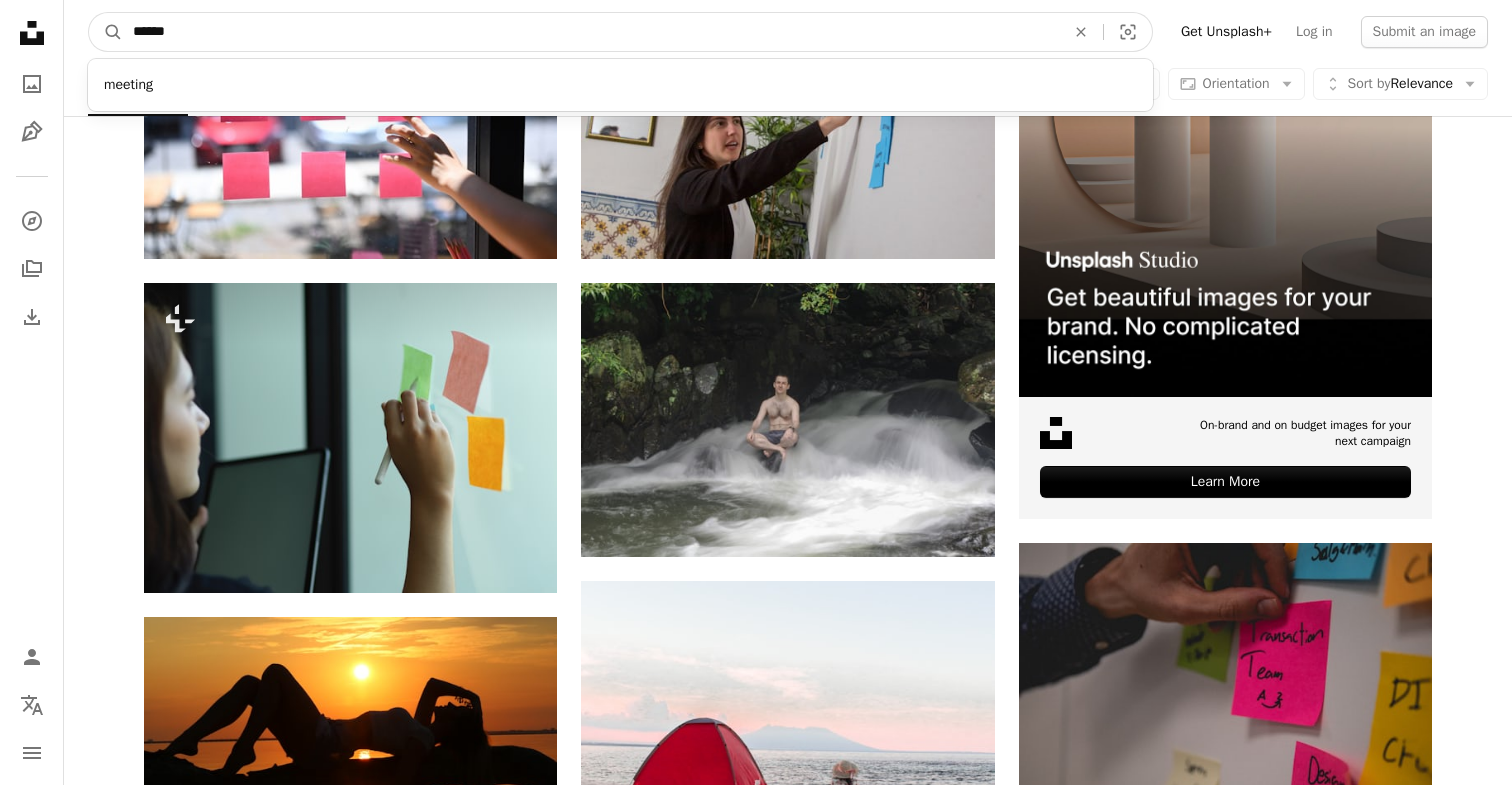 type on "*******" 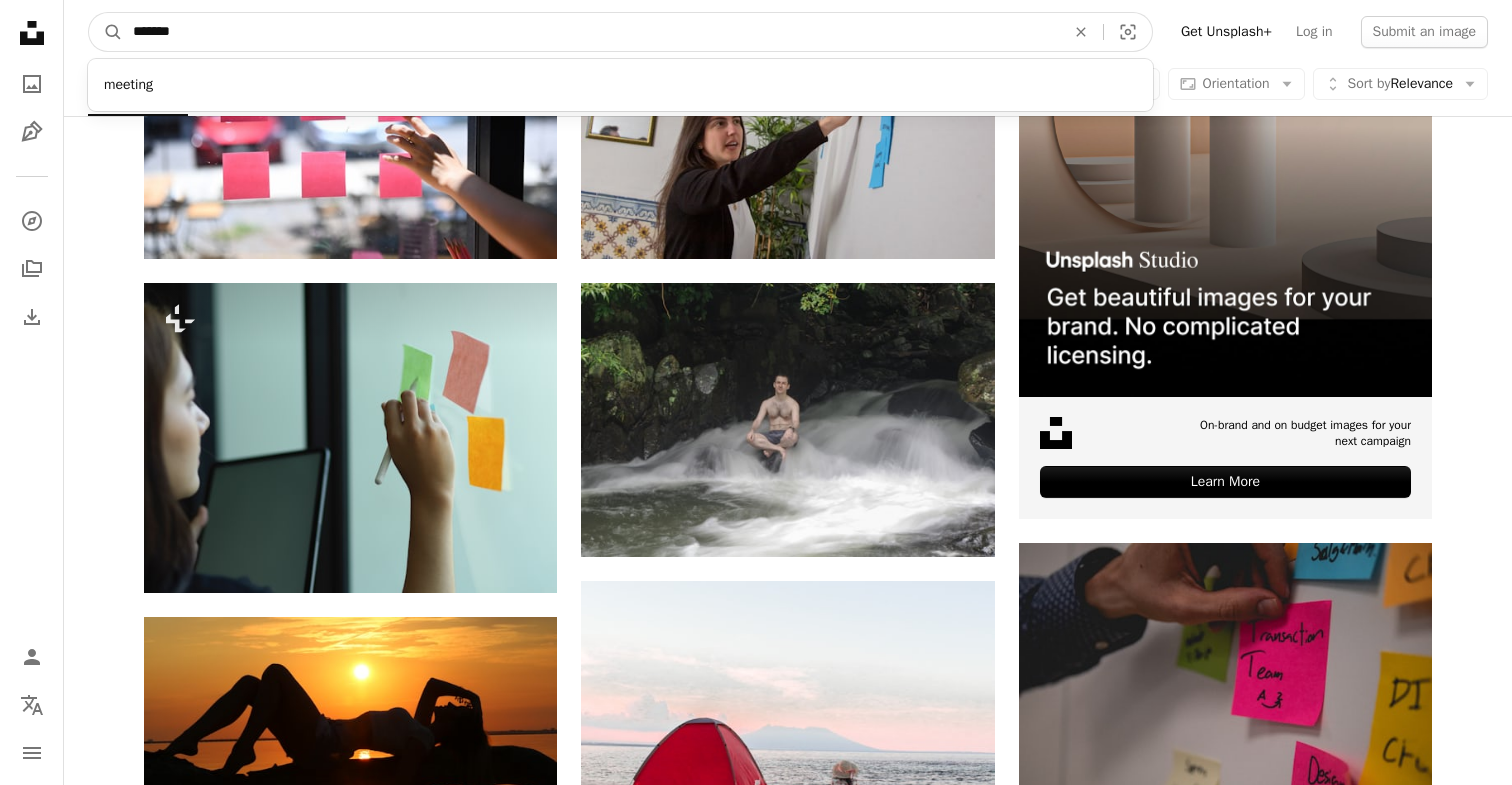 click on "A magnifying glass" at bounding box center [106, 32] 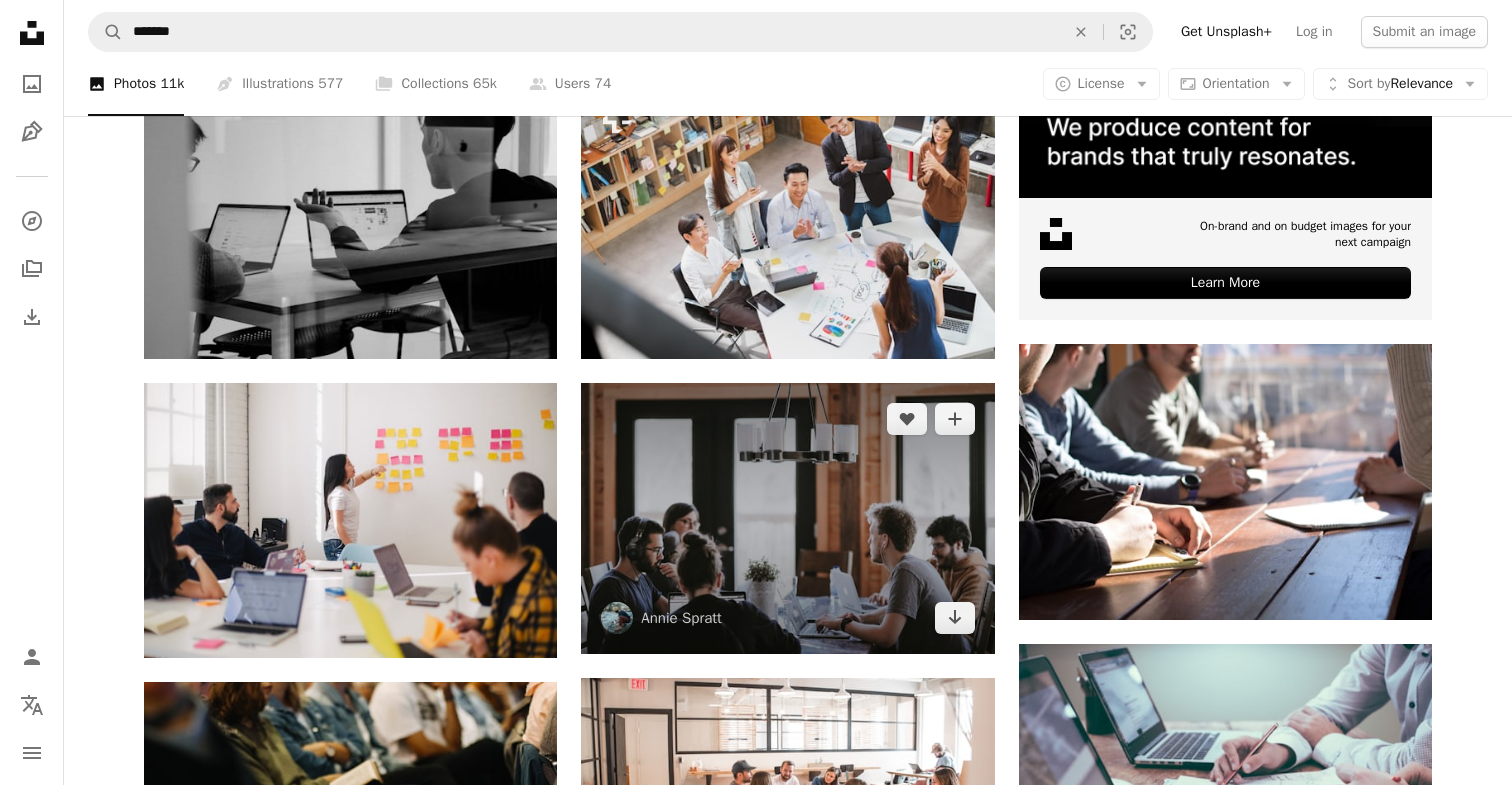 scroll, scrollTop: 717, scrollLeft: 0, axis: vertical 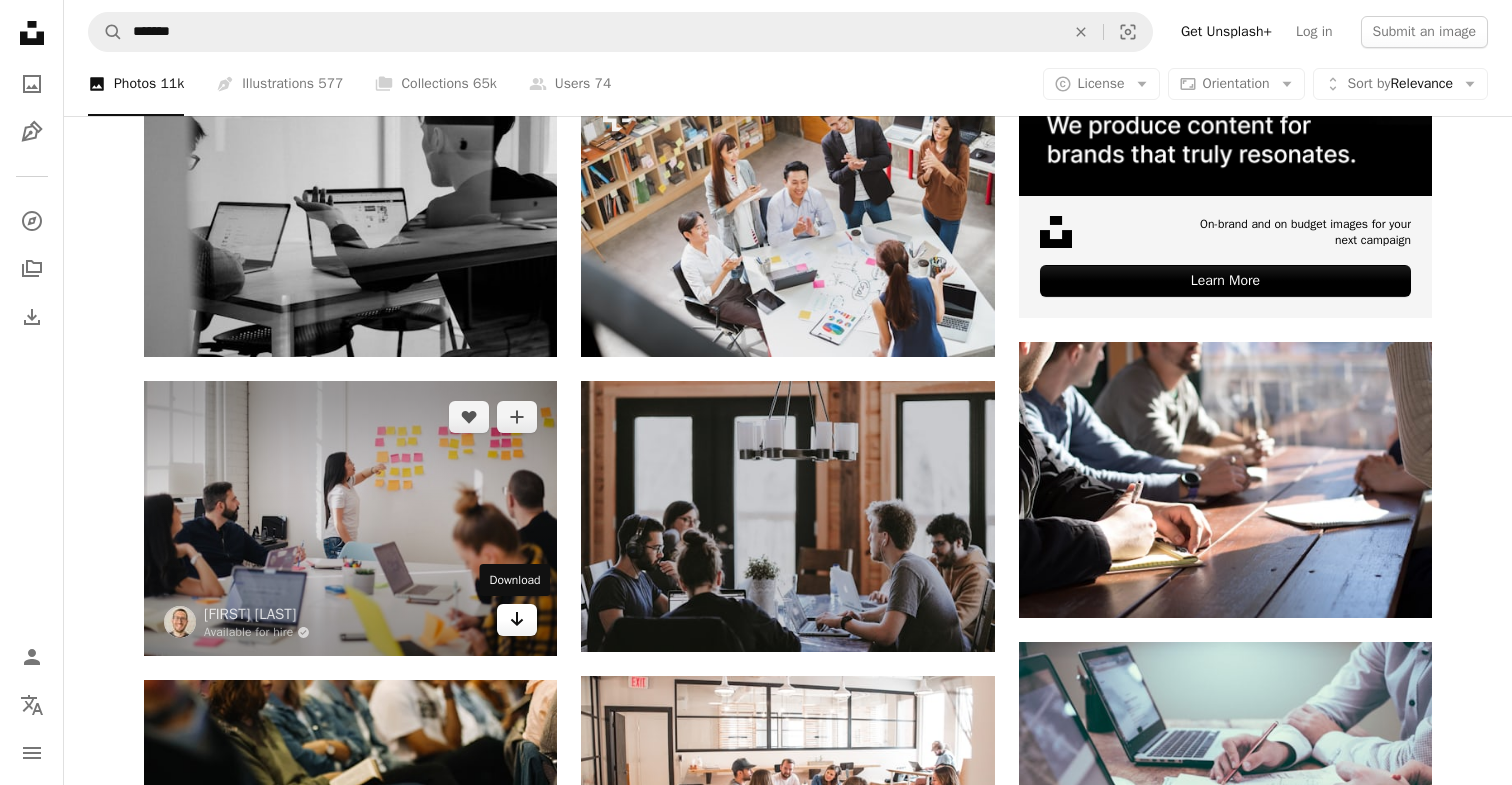 click 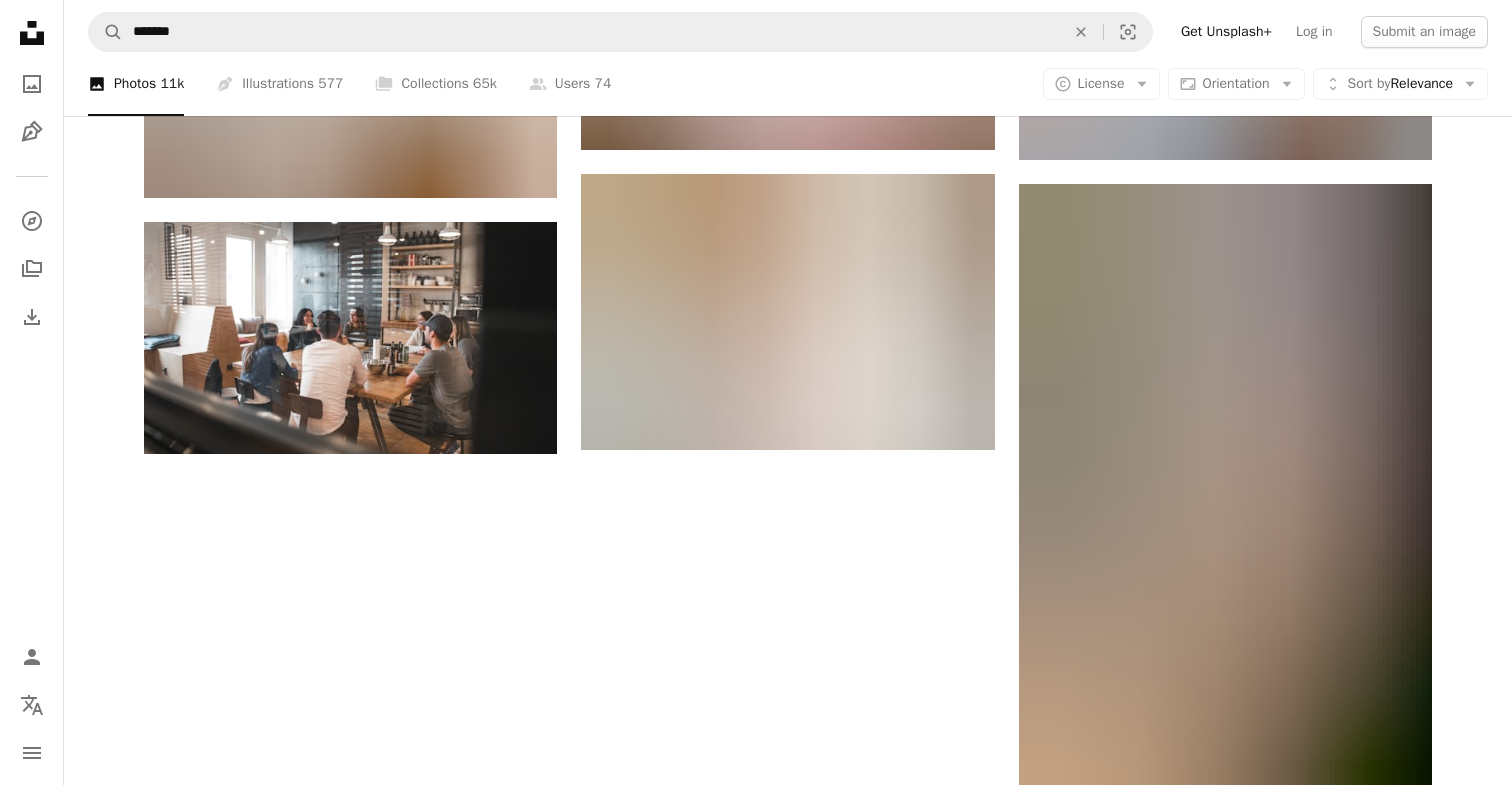 scroll, scrollTop: 2075, scrollLeft: 0, axis: vertical 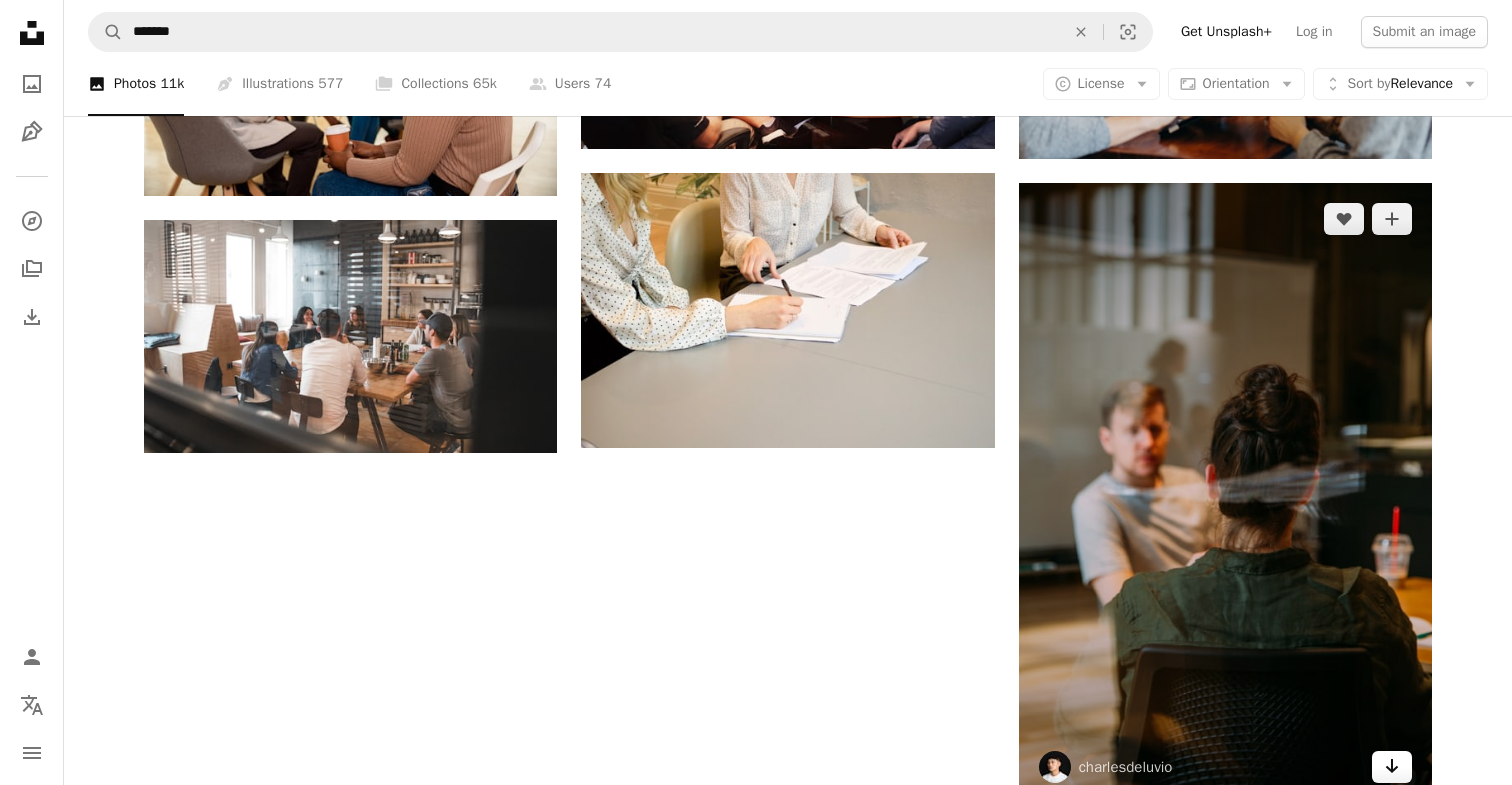 click on "Arrow pointing down" 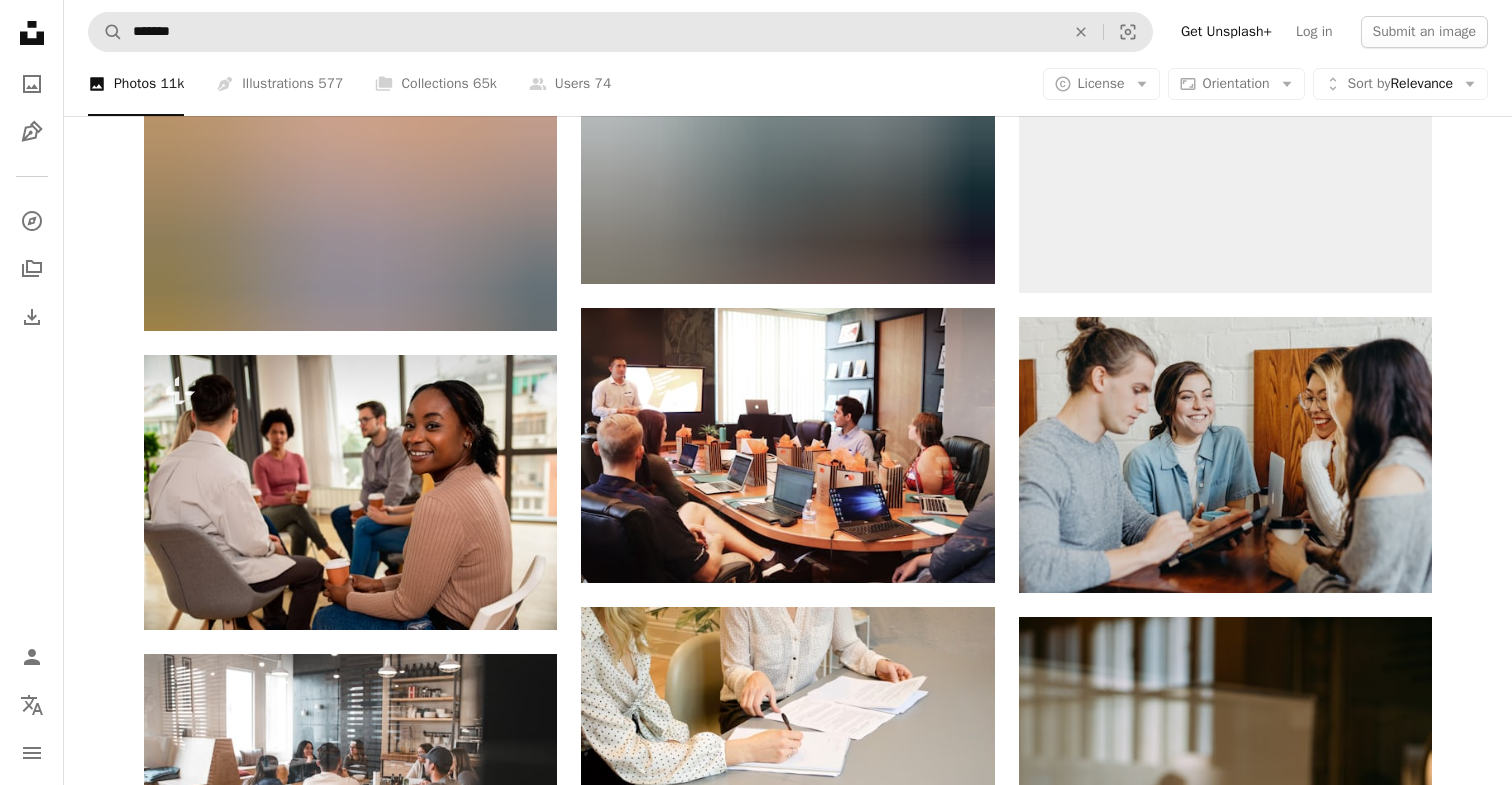 scroll, scrollTop: 1635, scrollLeft: 0, axis: vertical 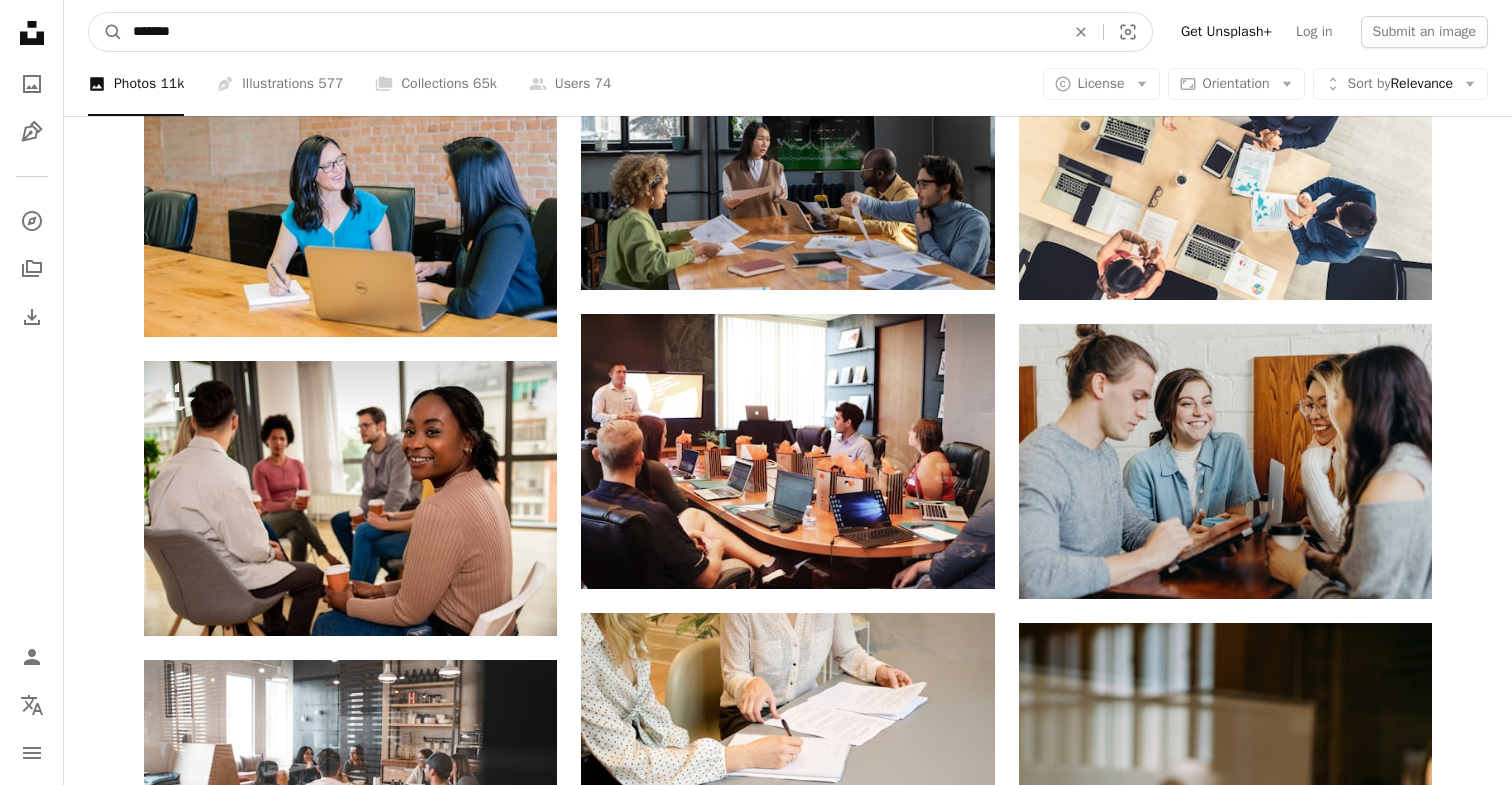 click on "*******" at bounding box center [591, 32] 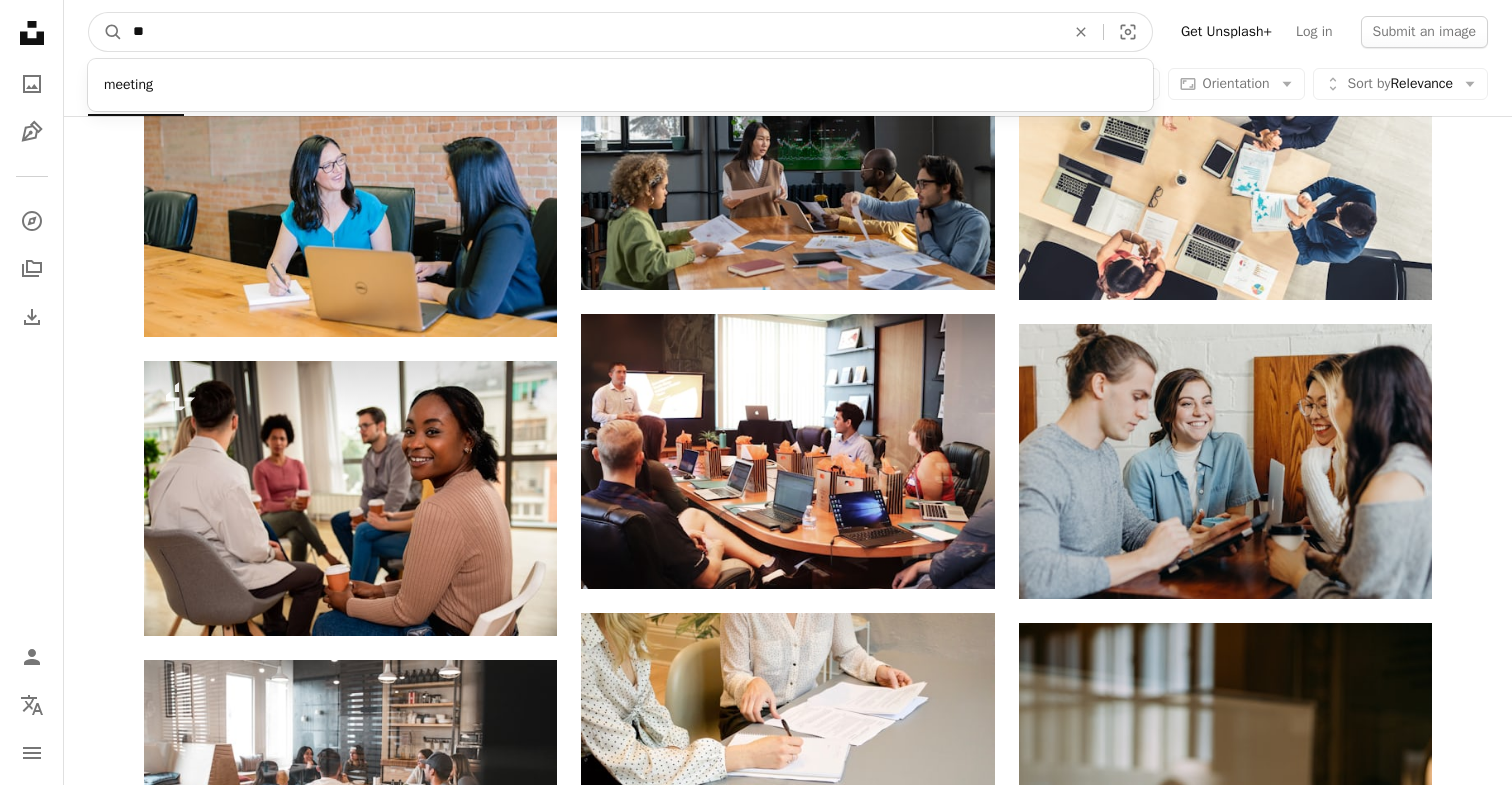 type on "*" 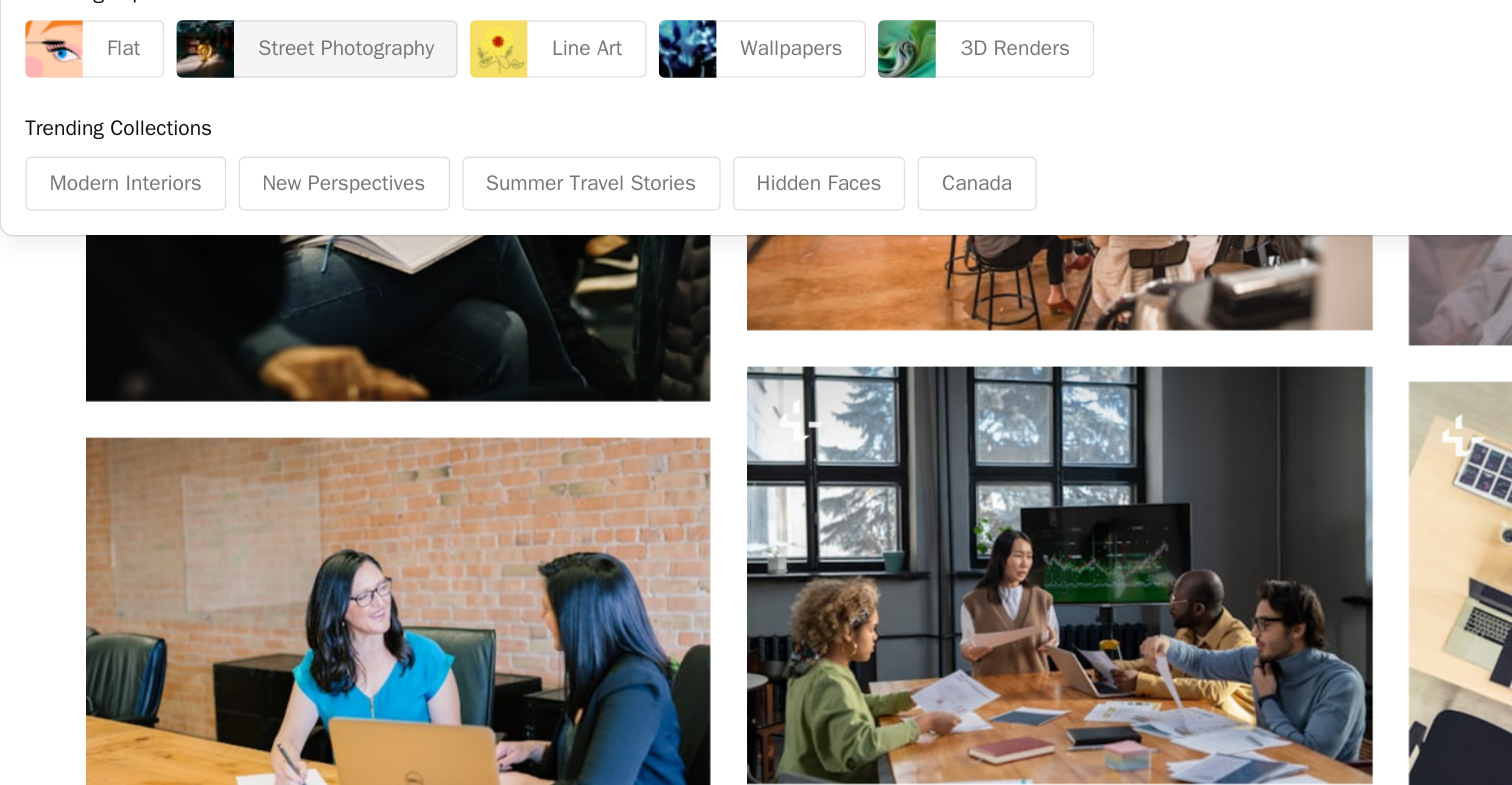 scroll, scrollTop: 913, scrollLeft: 0, axis: vertical 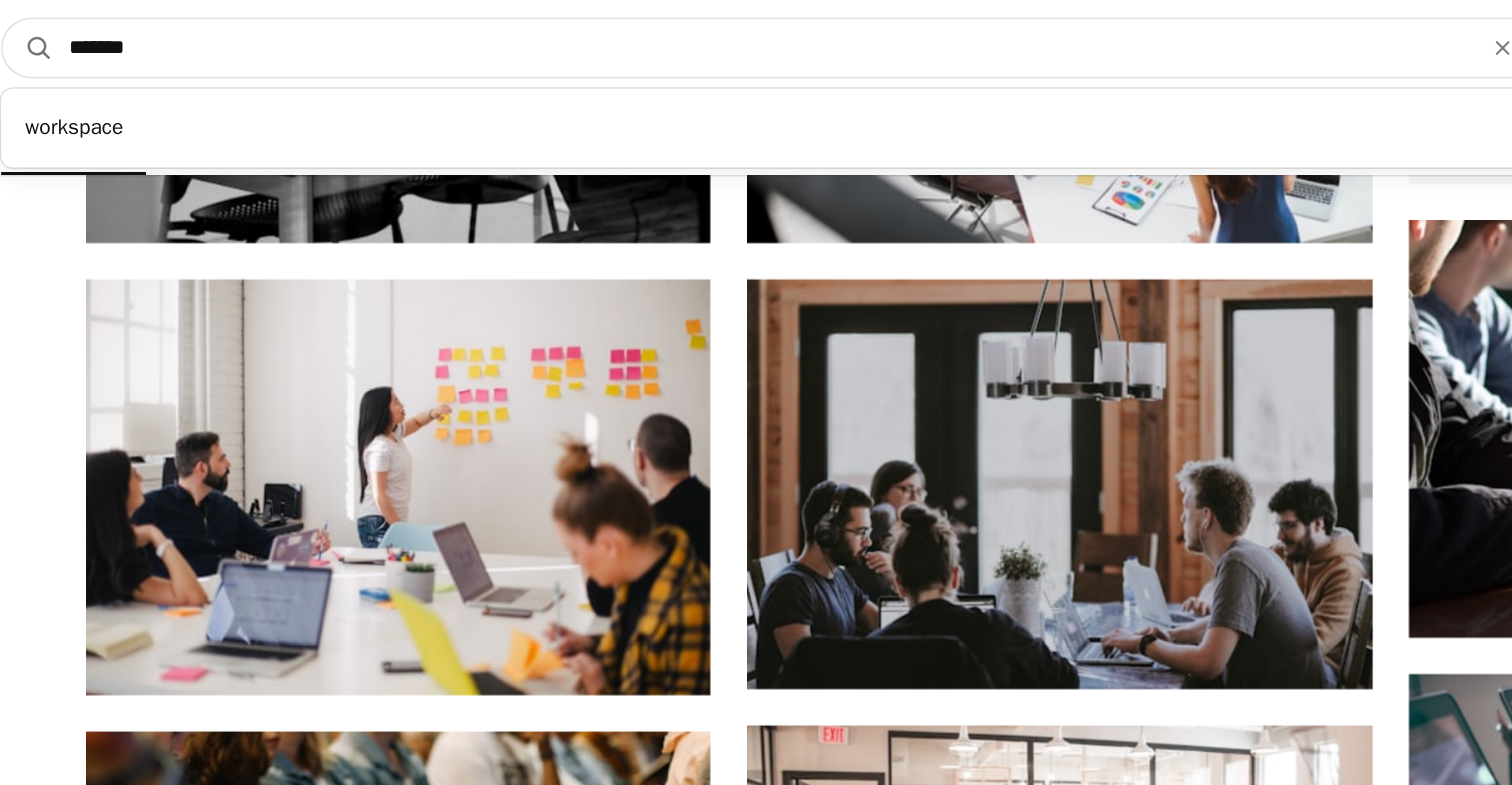 type on "********" 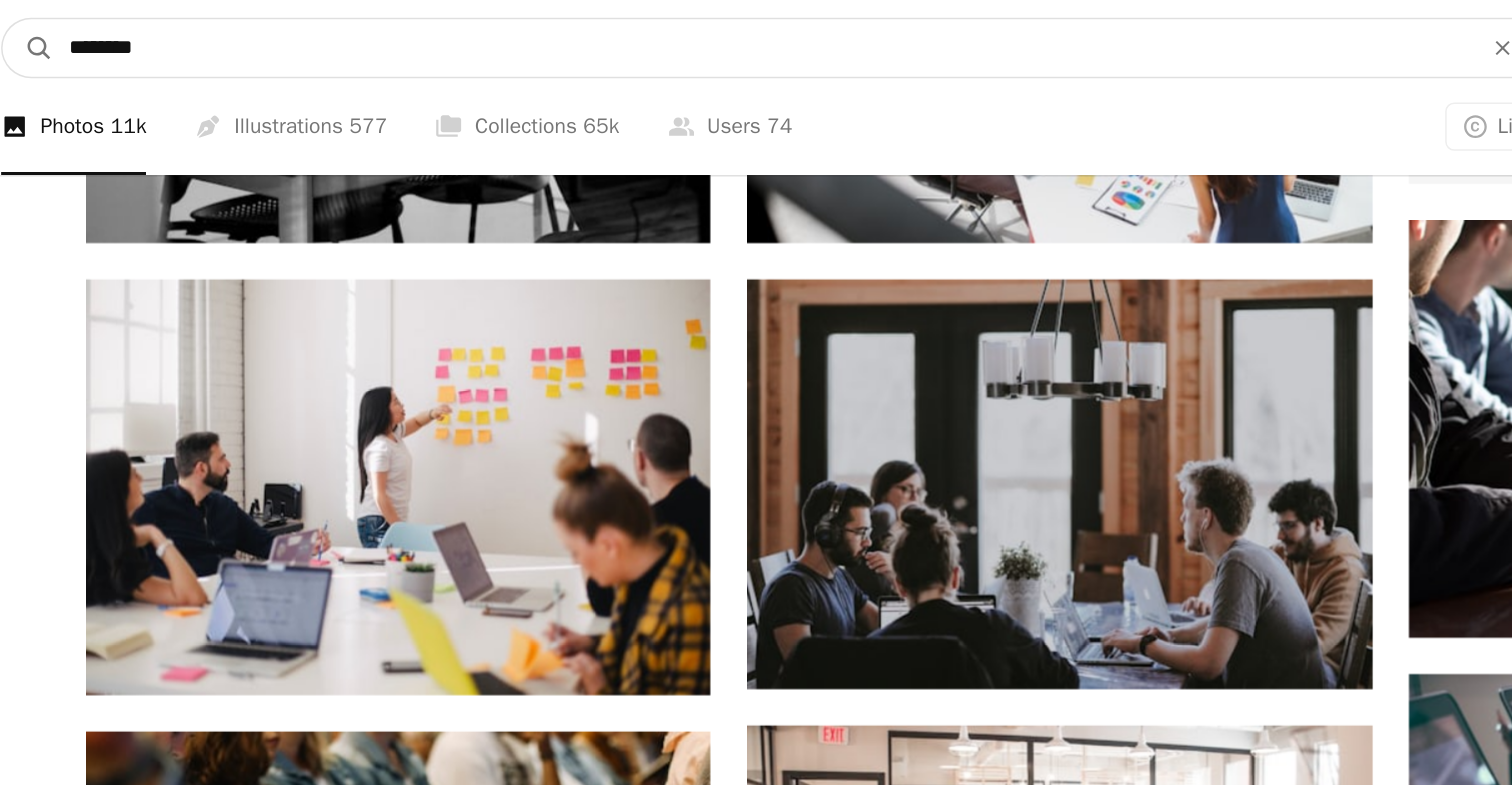 click on "A magnifying glass" at bounding box center (106, 32) 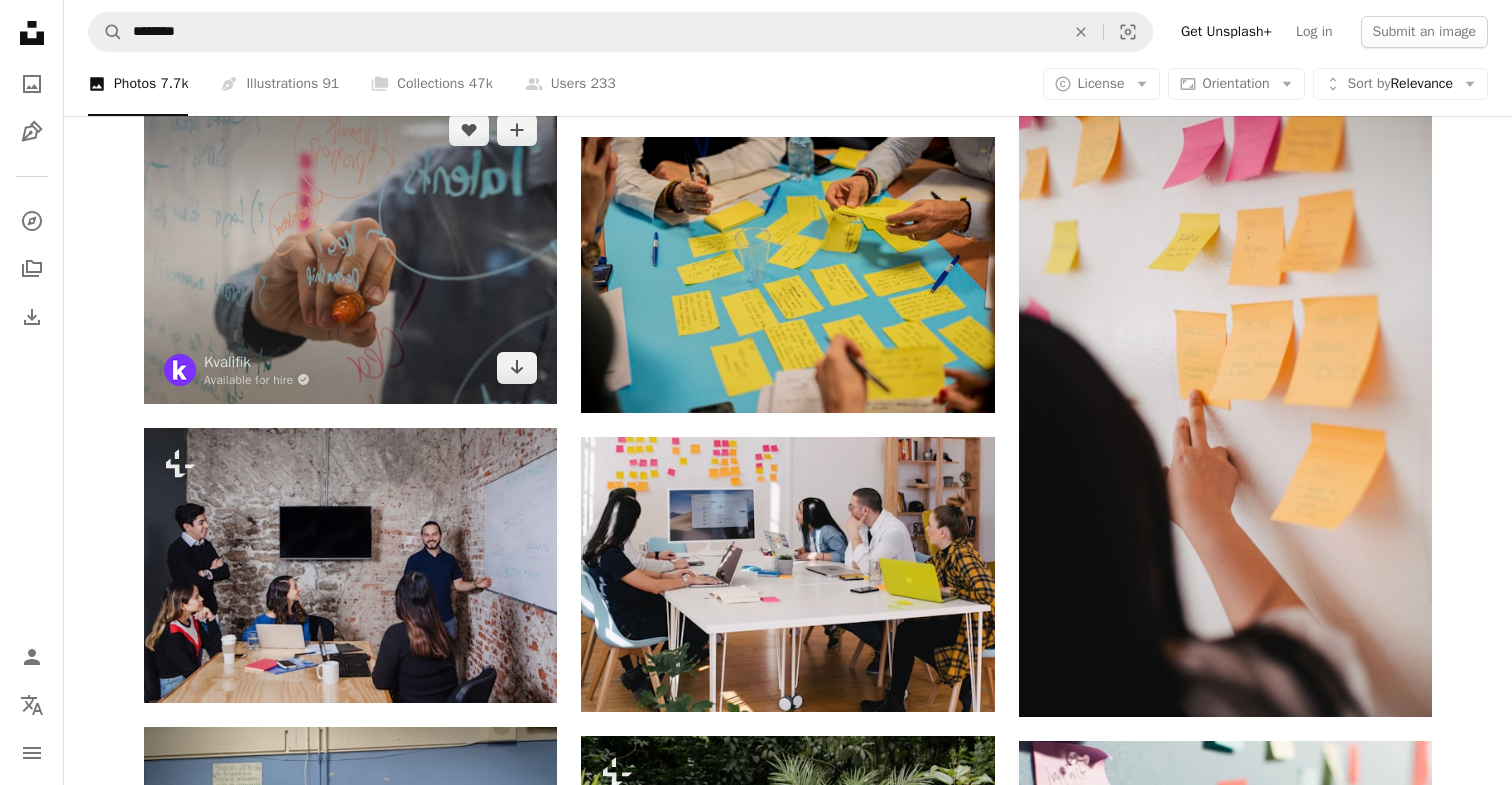 scroll, scrollTop: 963, scrollLeft: 0, axis: vertical 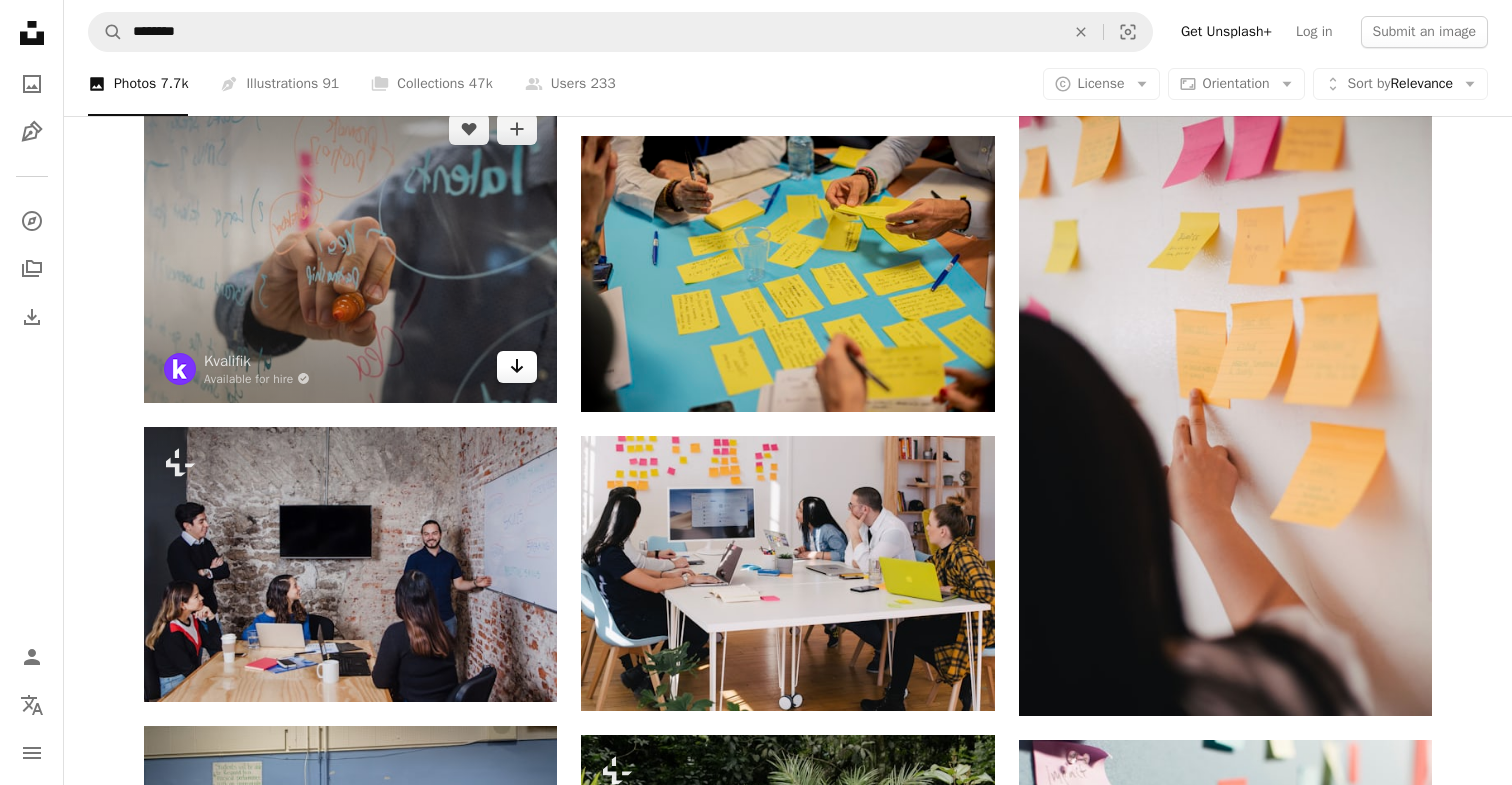click on "Arrow pointing down" 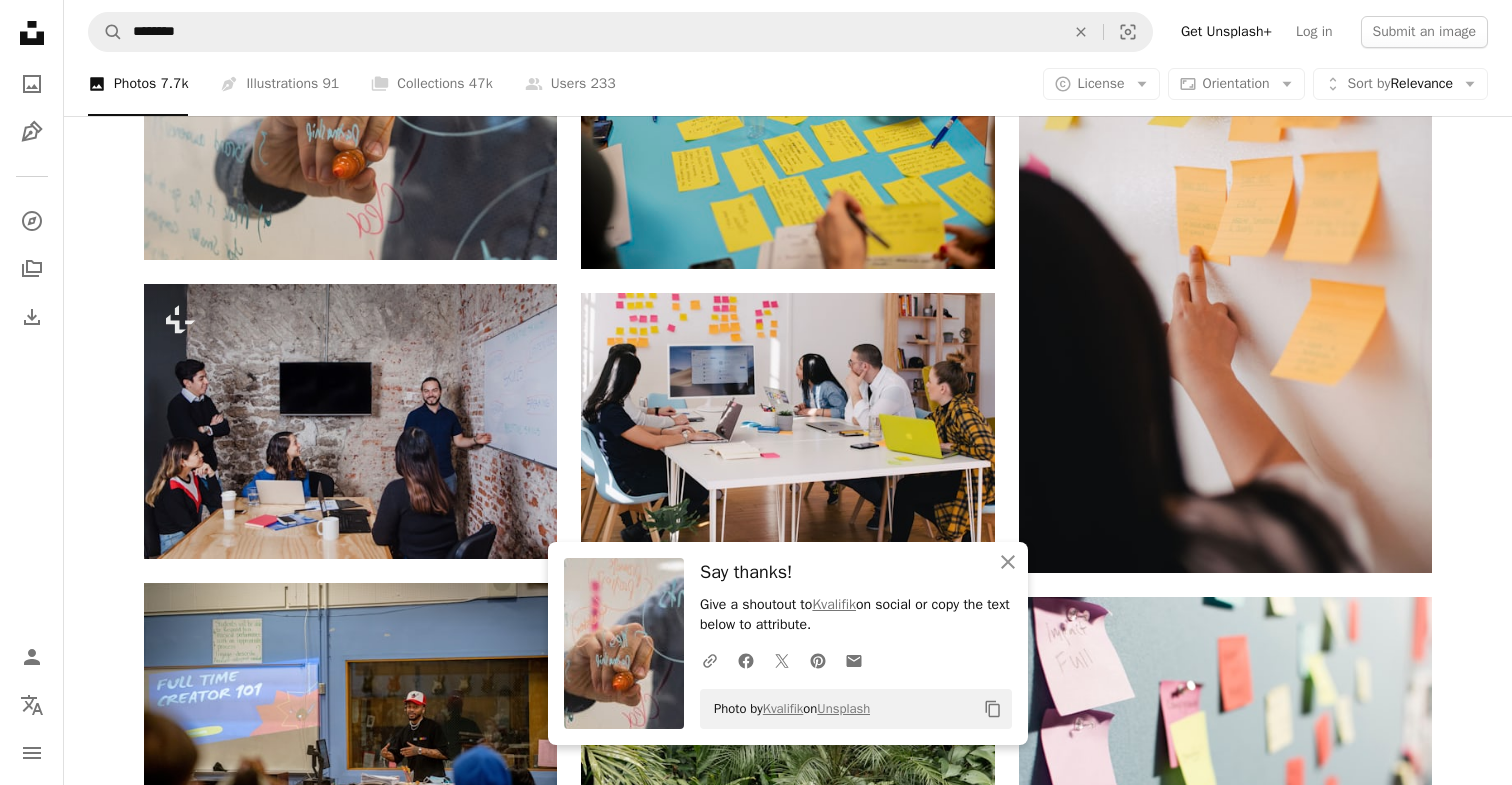 scroll, scrollTop: 1107, scrollLeft: 0, axis: vertical 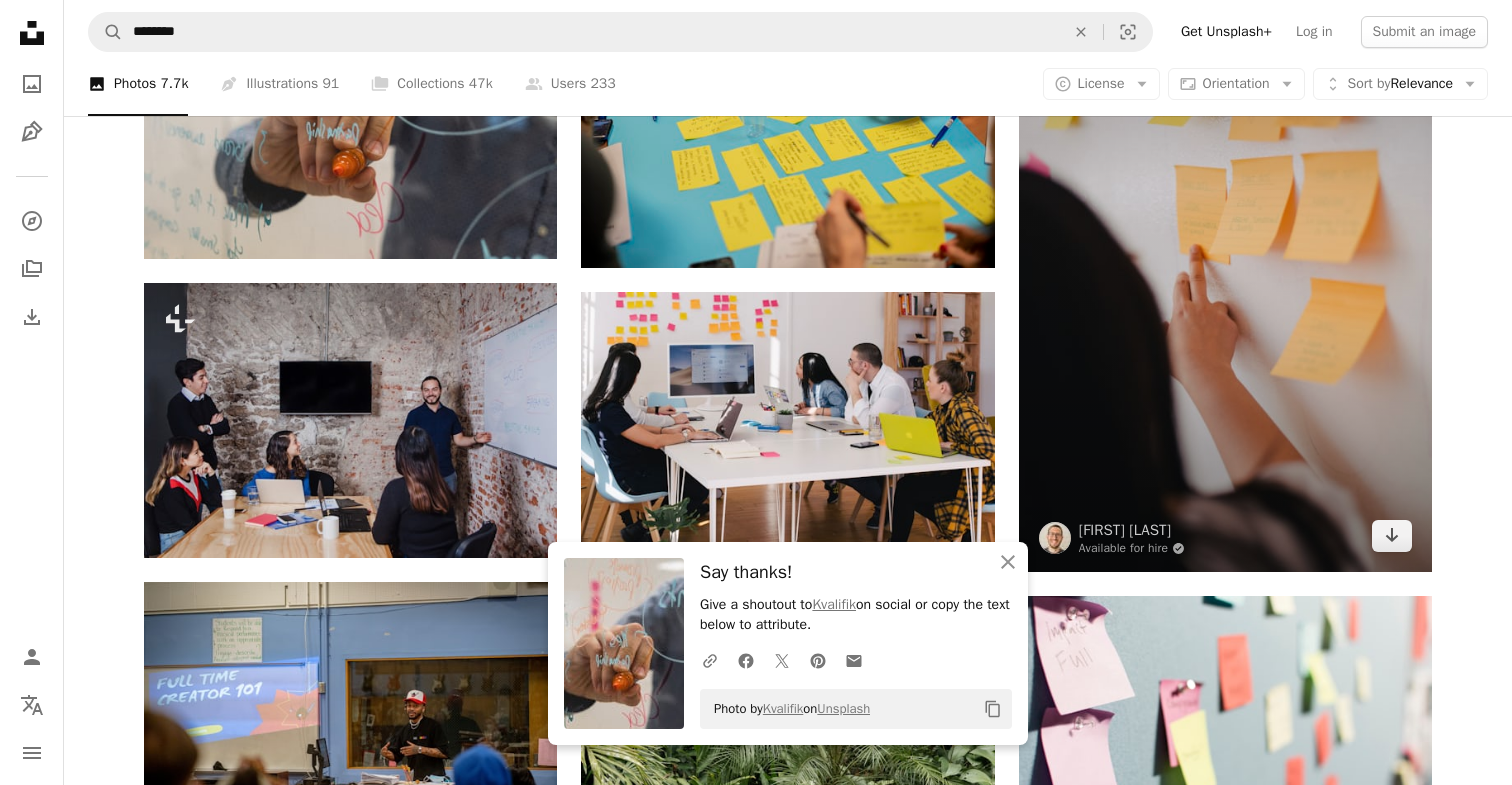click at bounding box center [1225, 262] 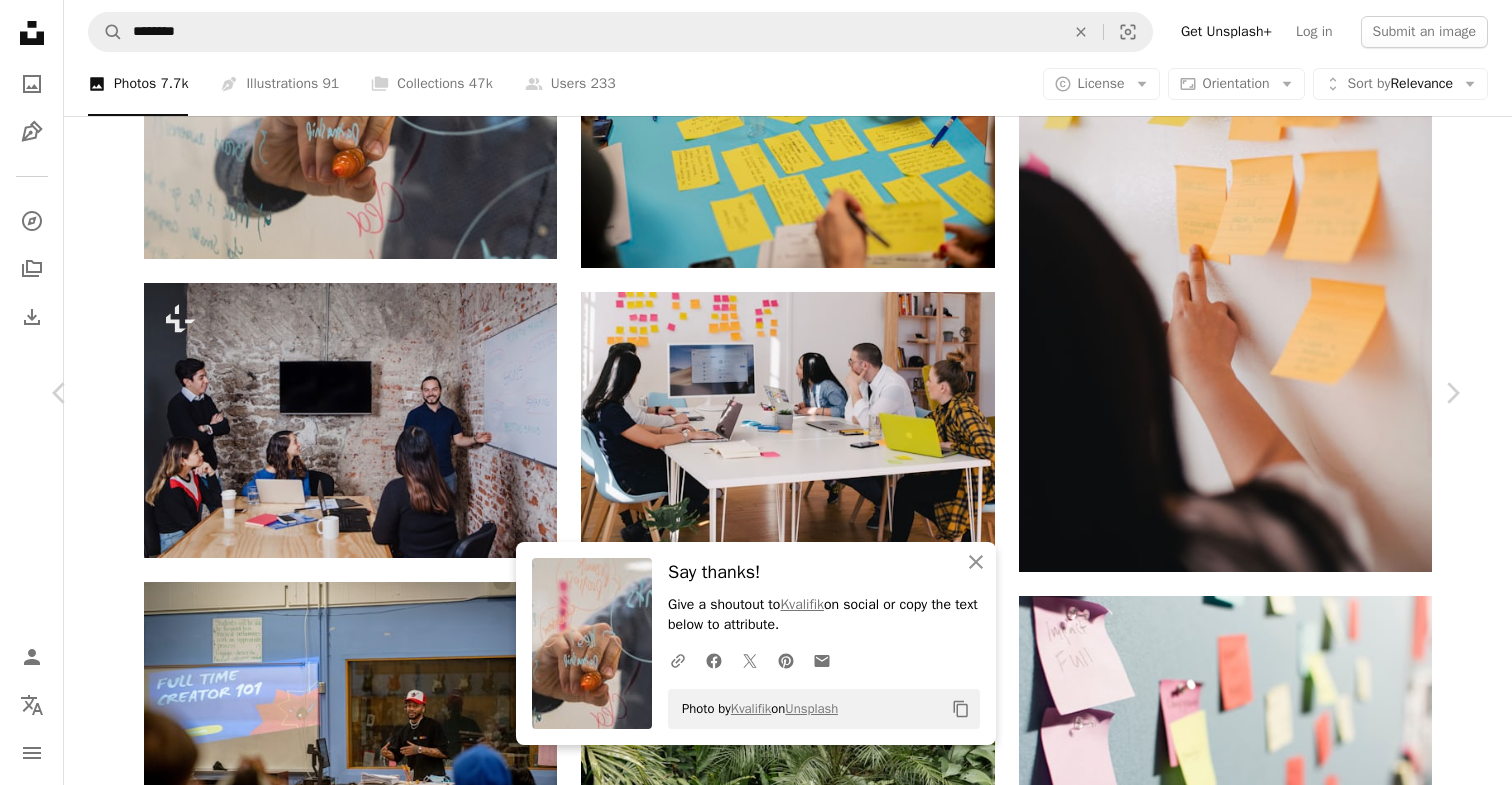 click on "Download free" at bounding box center [1263, 3413] 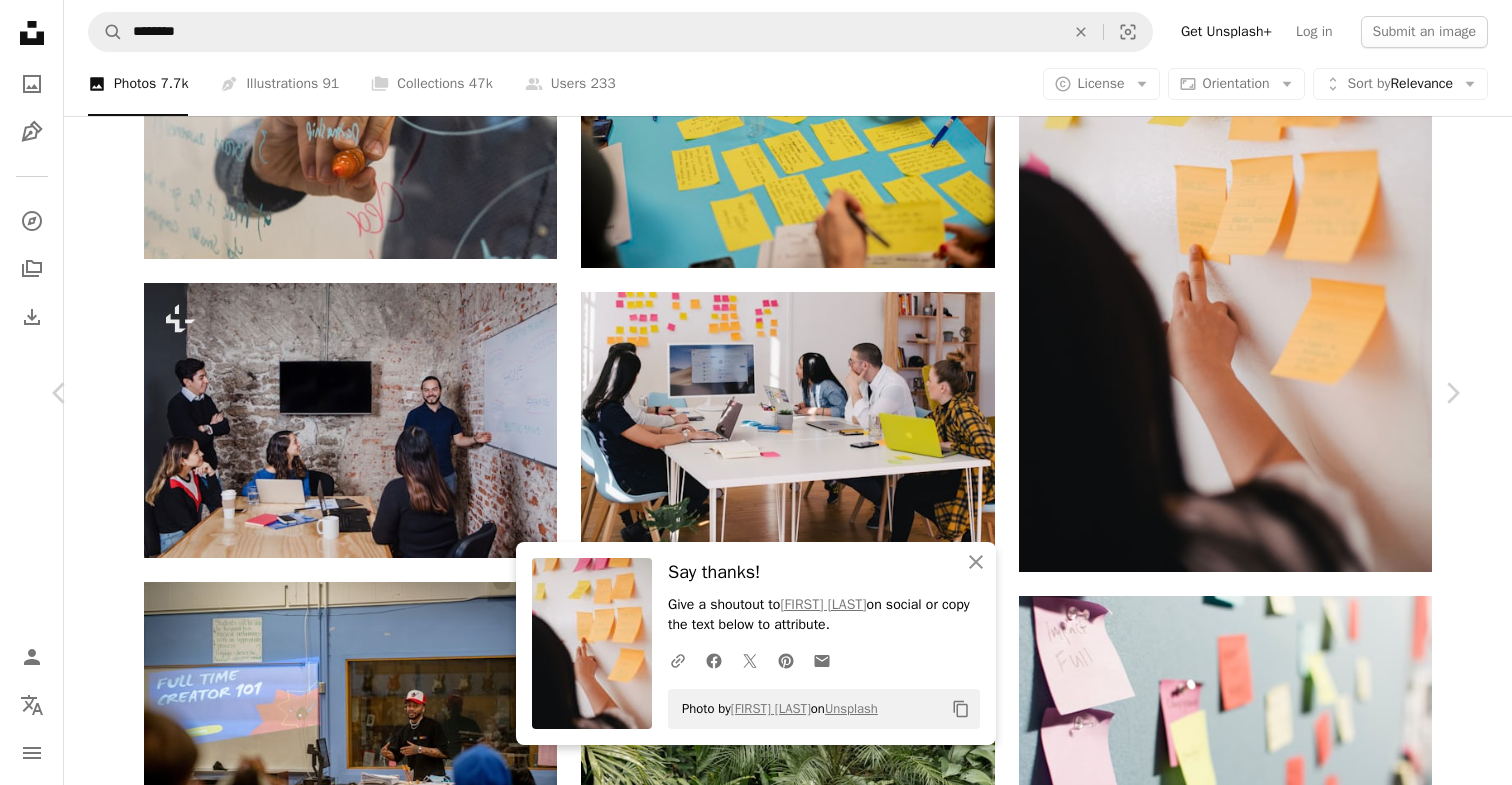 scroll, scrollTop: 526, scrollLeft: 0, axis: vertical 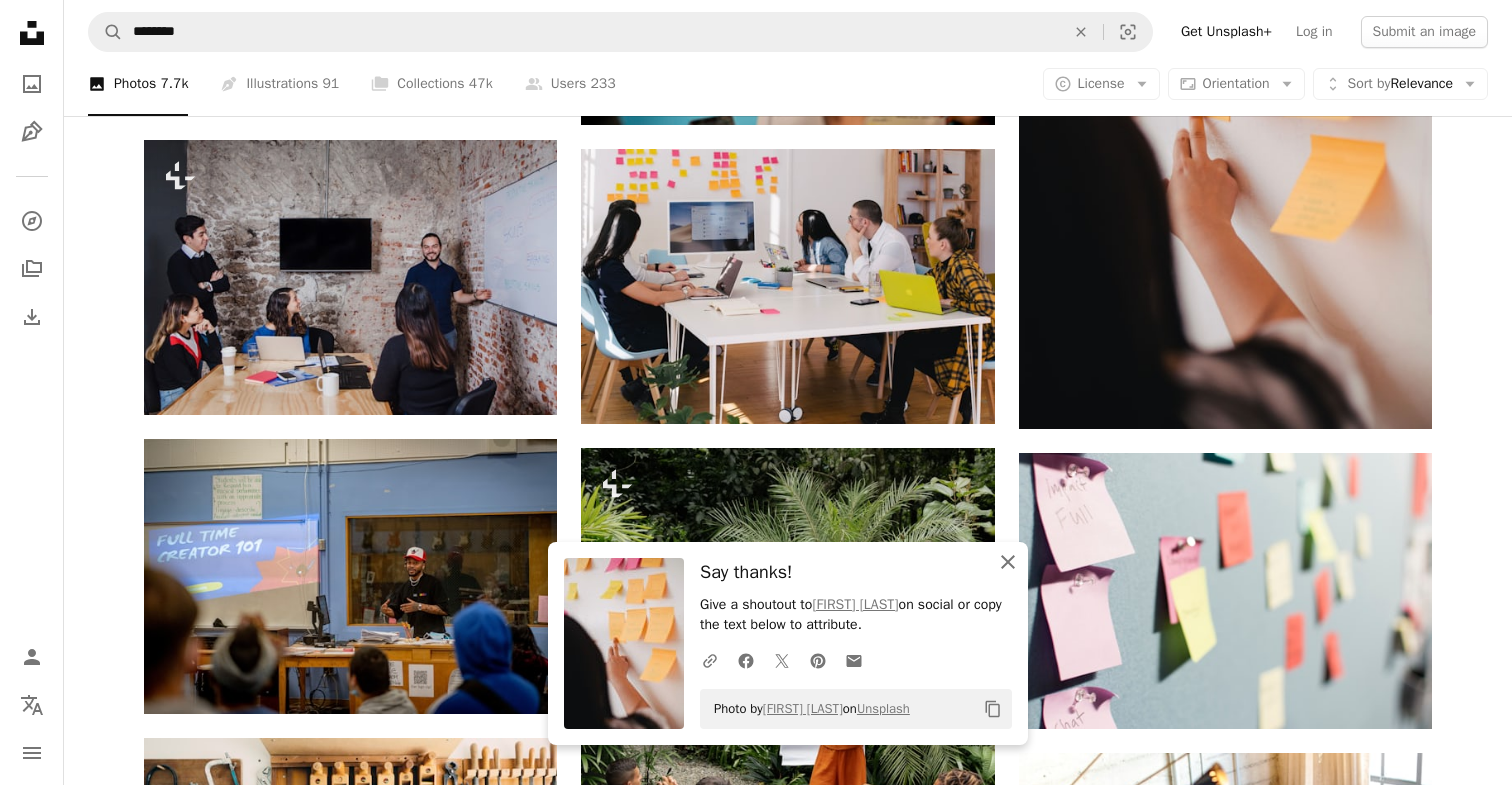 click on "An X shape" 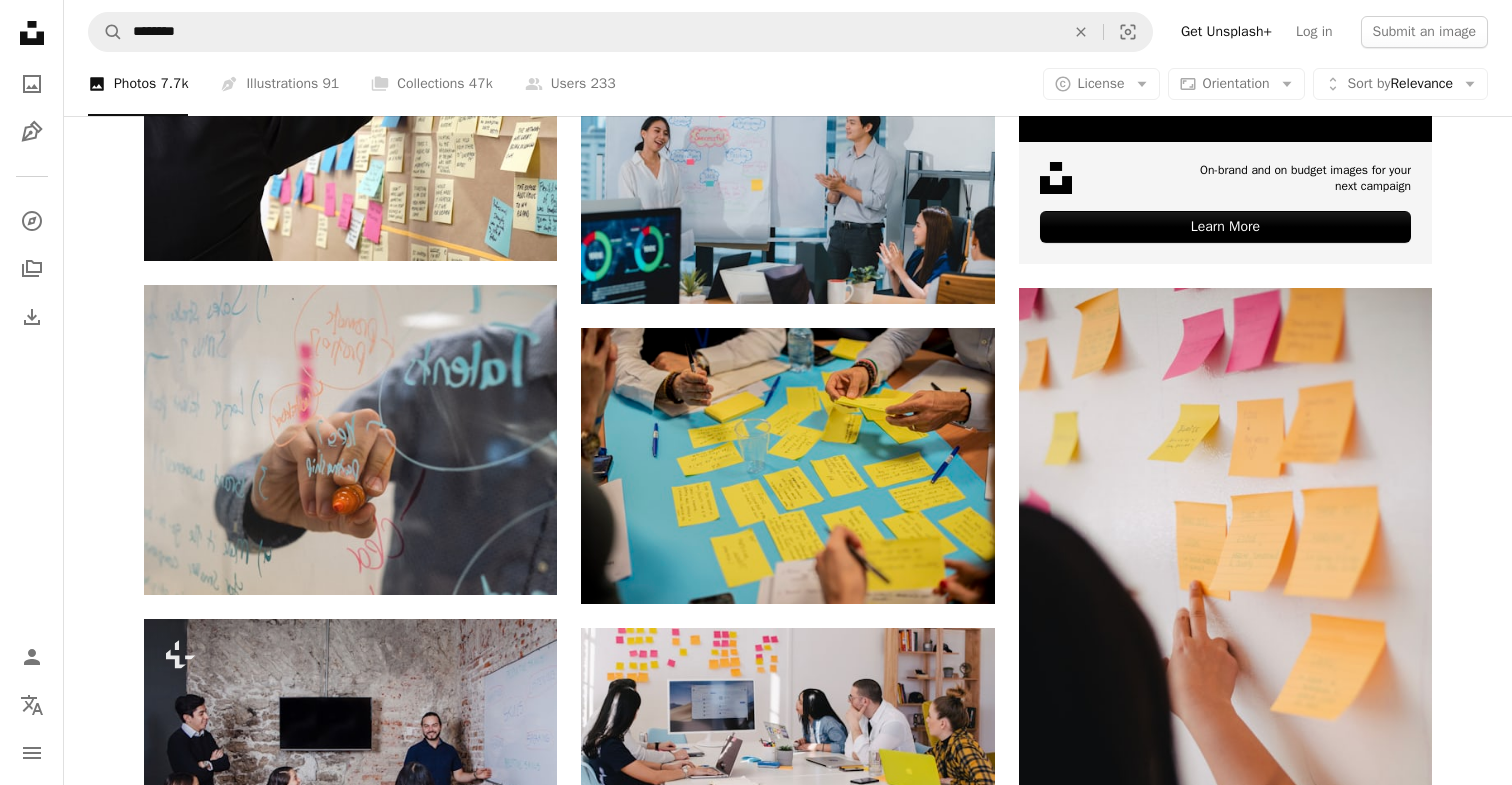 scroll, scrollTop: 736, scrollLeft: 0, axis: vertical 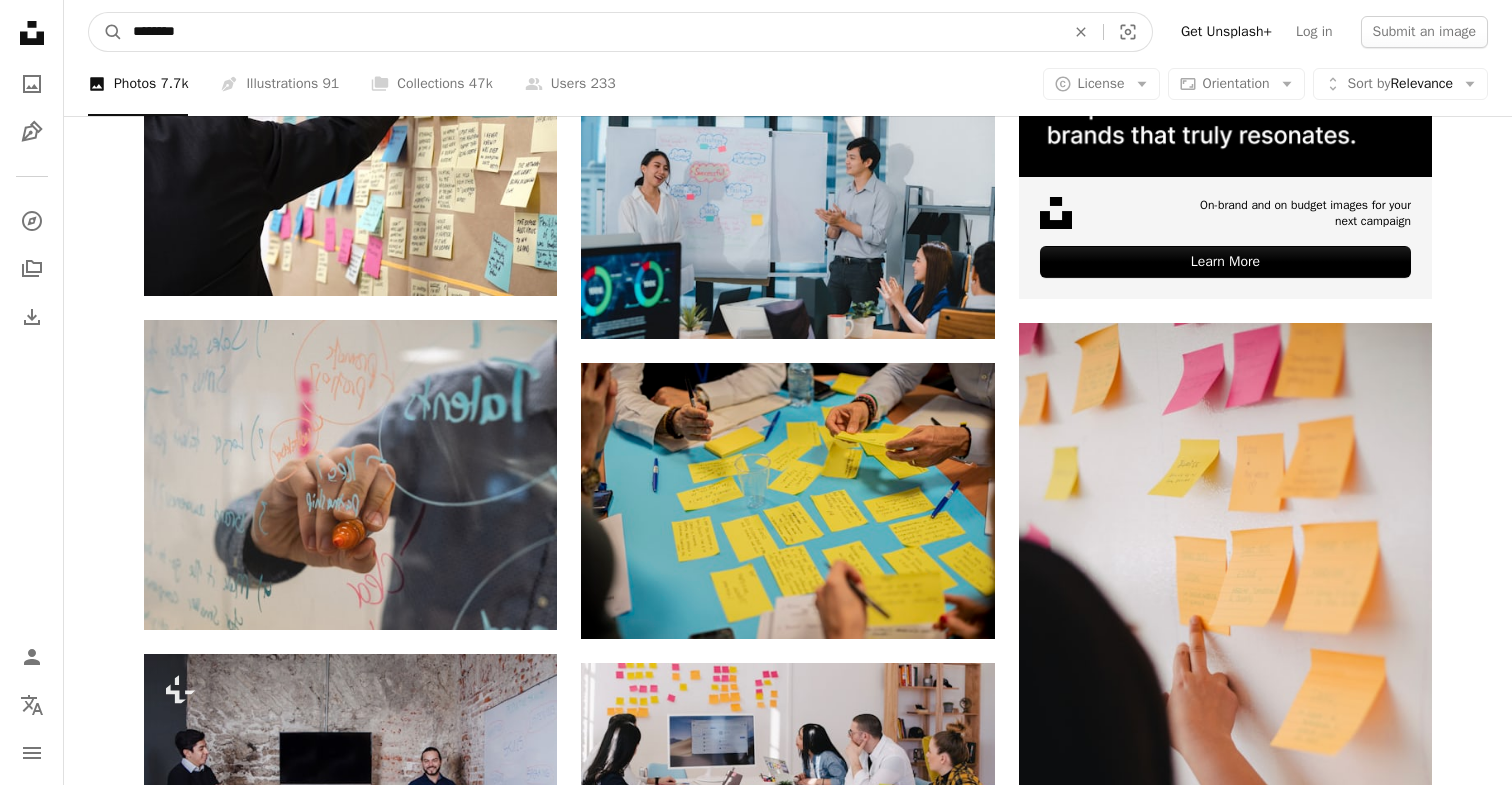 click on "********" at bounding box center (591, 32) 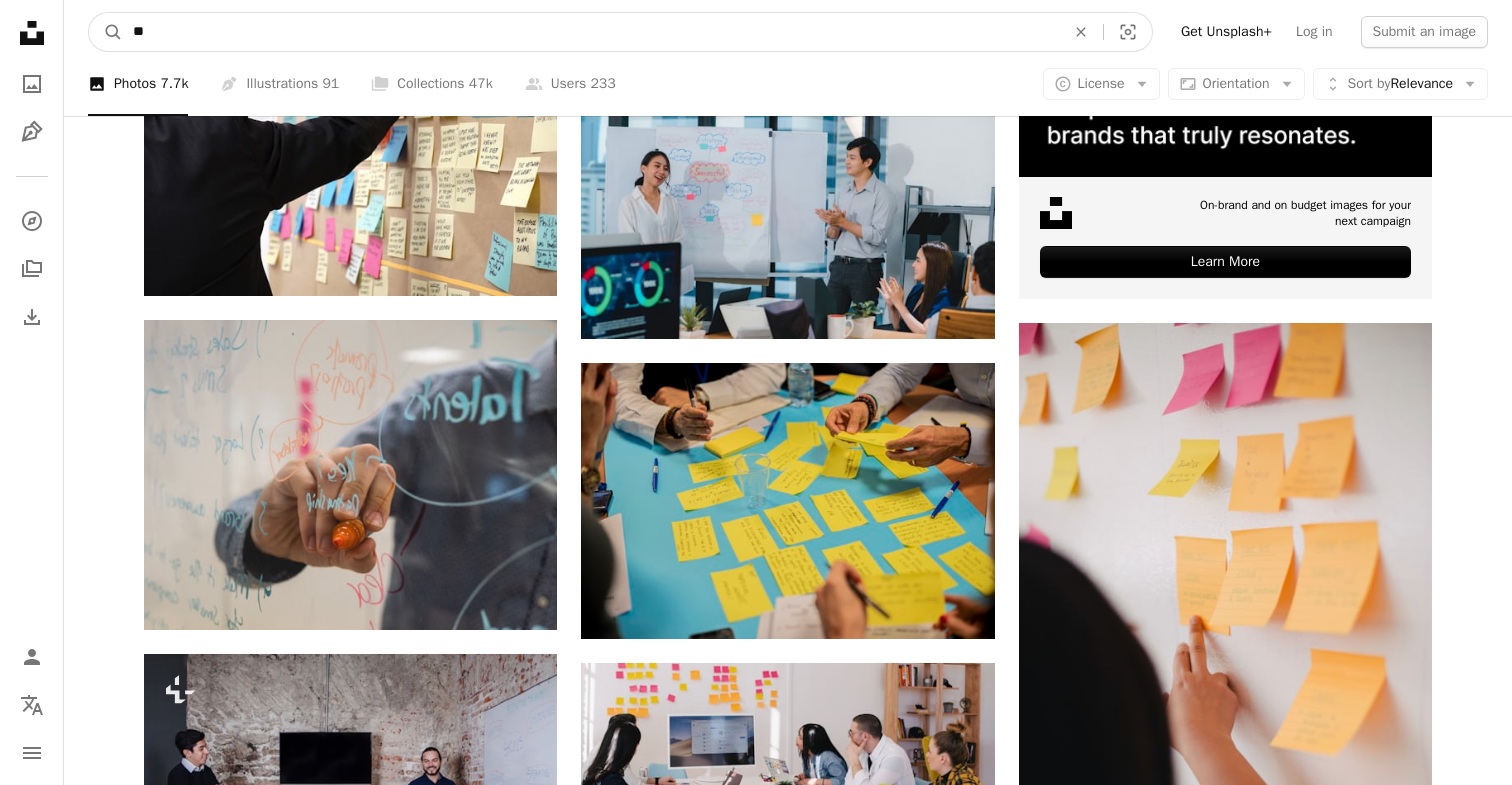 type on "*" 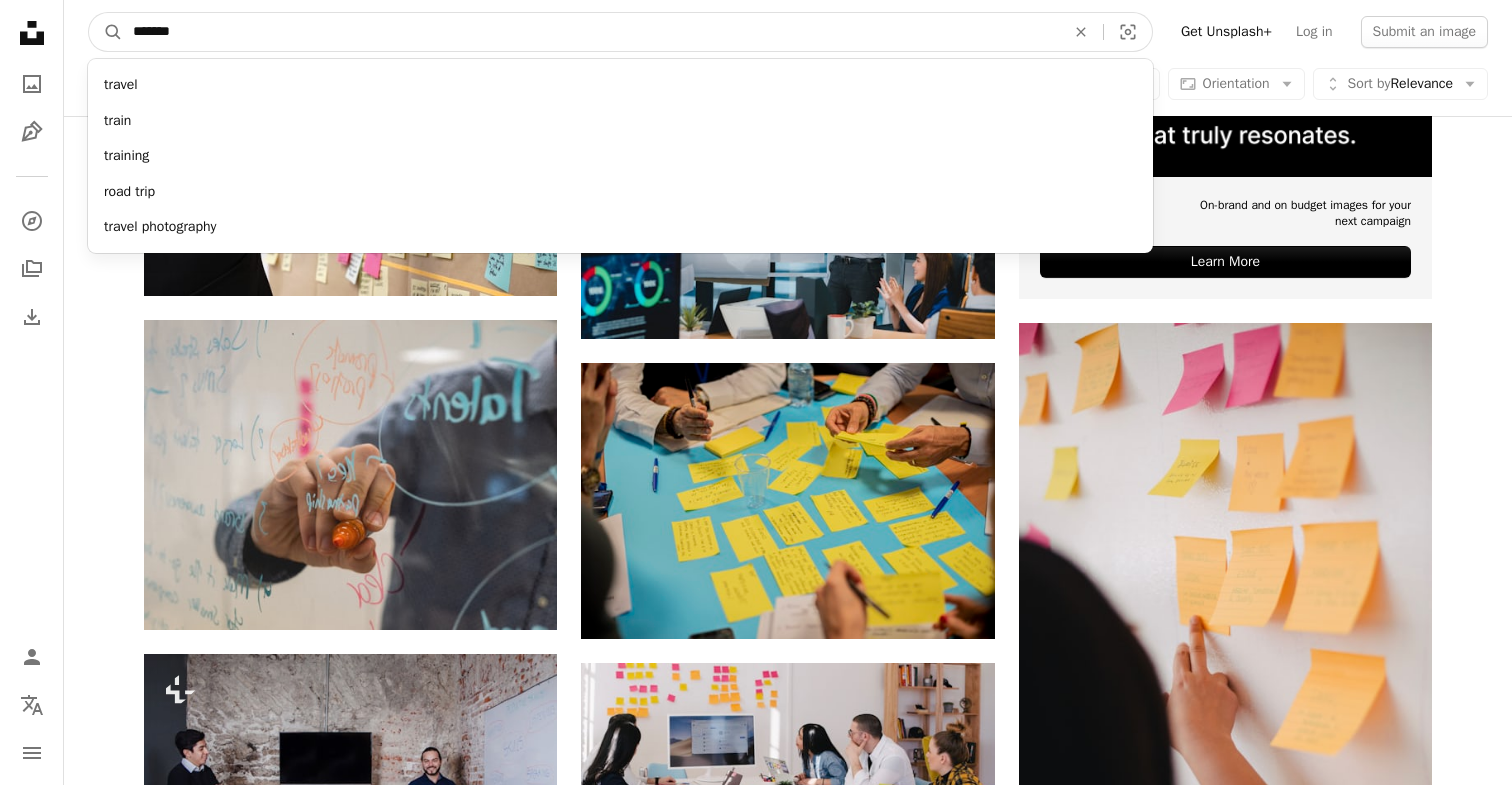 type on "********" 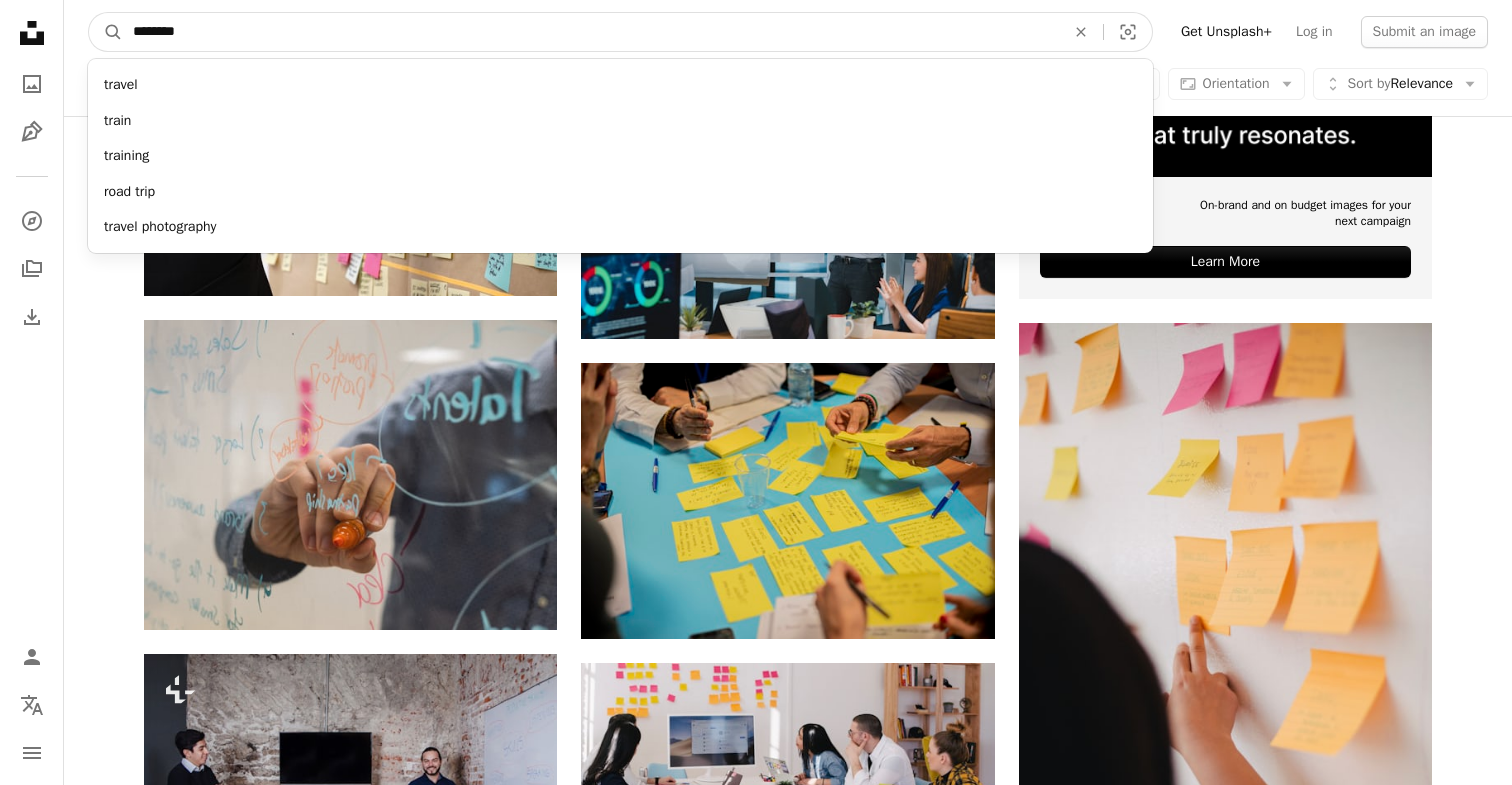 click on "A magnifying glass" at bounding box center [106, 32] 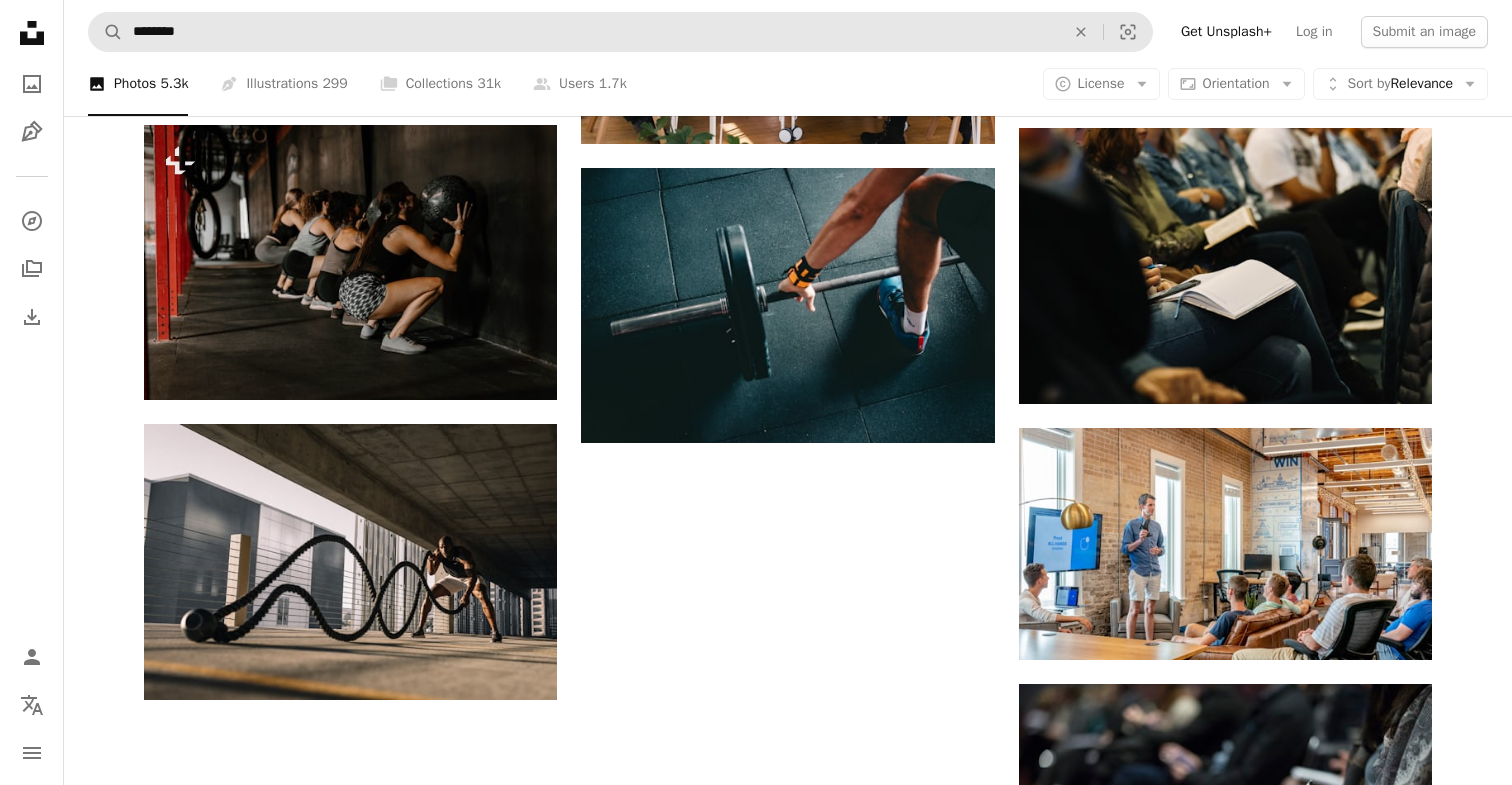 scroll, scrollTop: 1820, scrollLeft: 0, axis: vertical 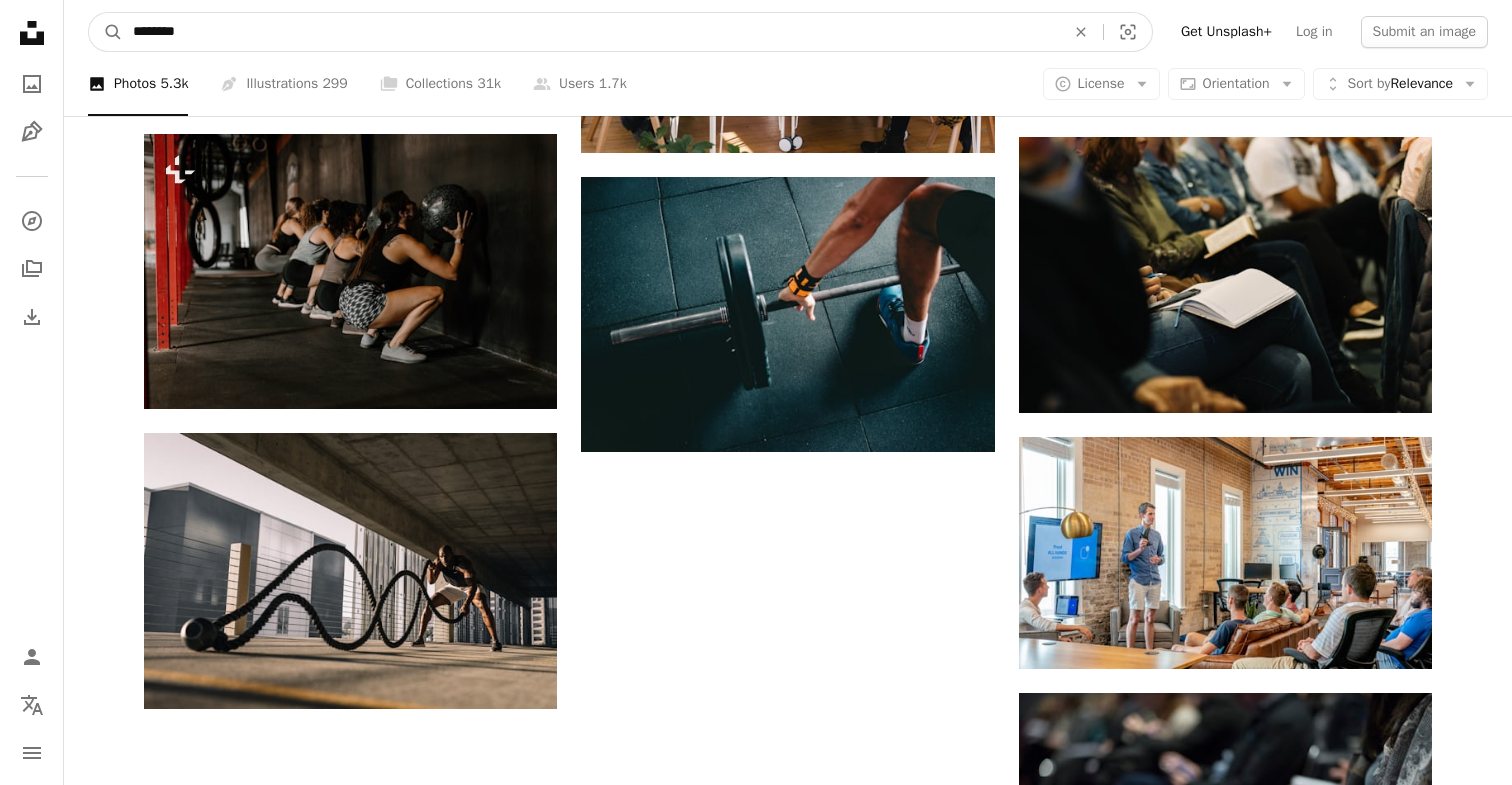 click on "********" at bounding box center [591, 32] 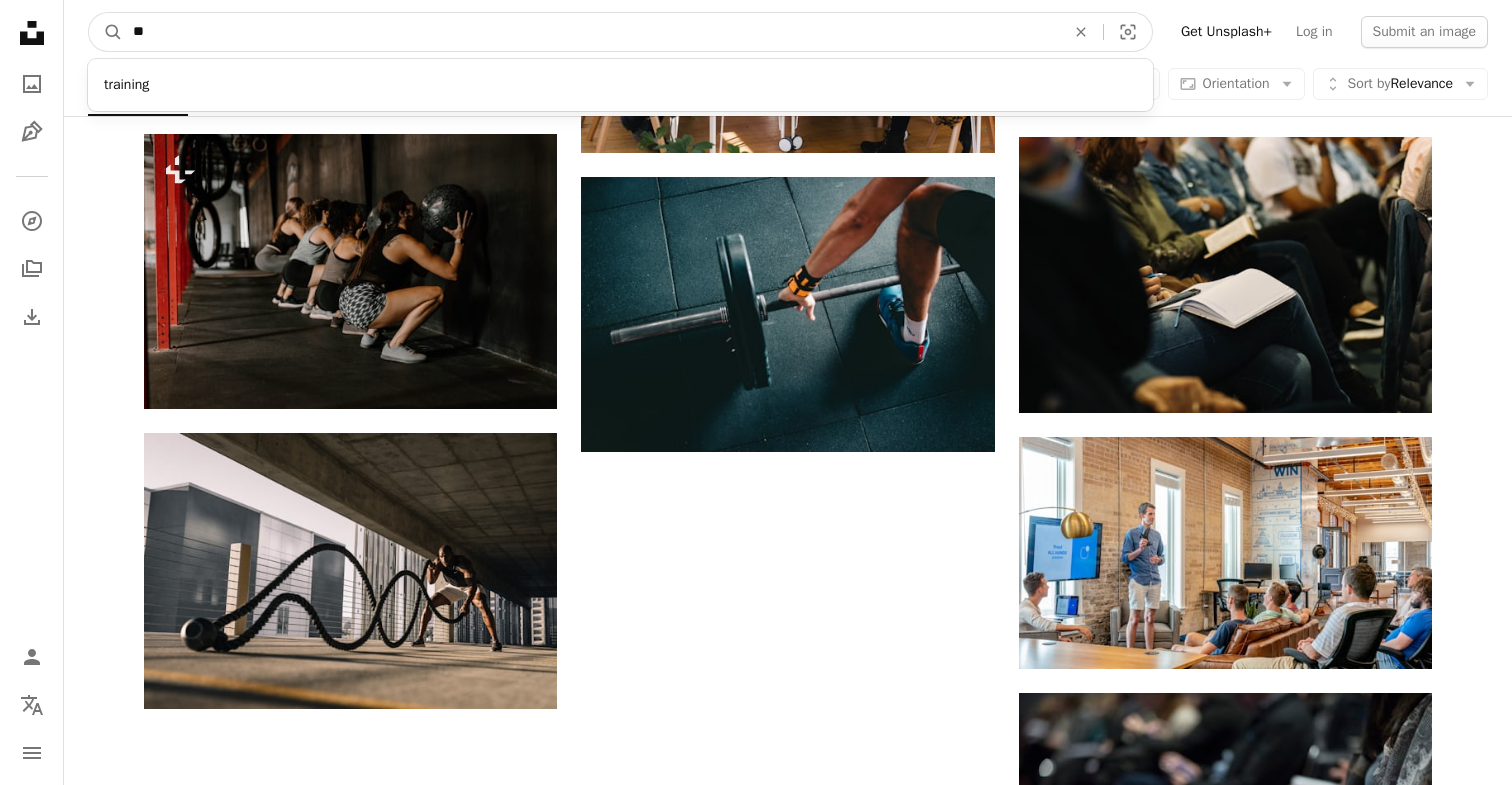 type on "*" 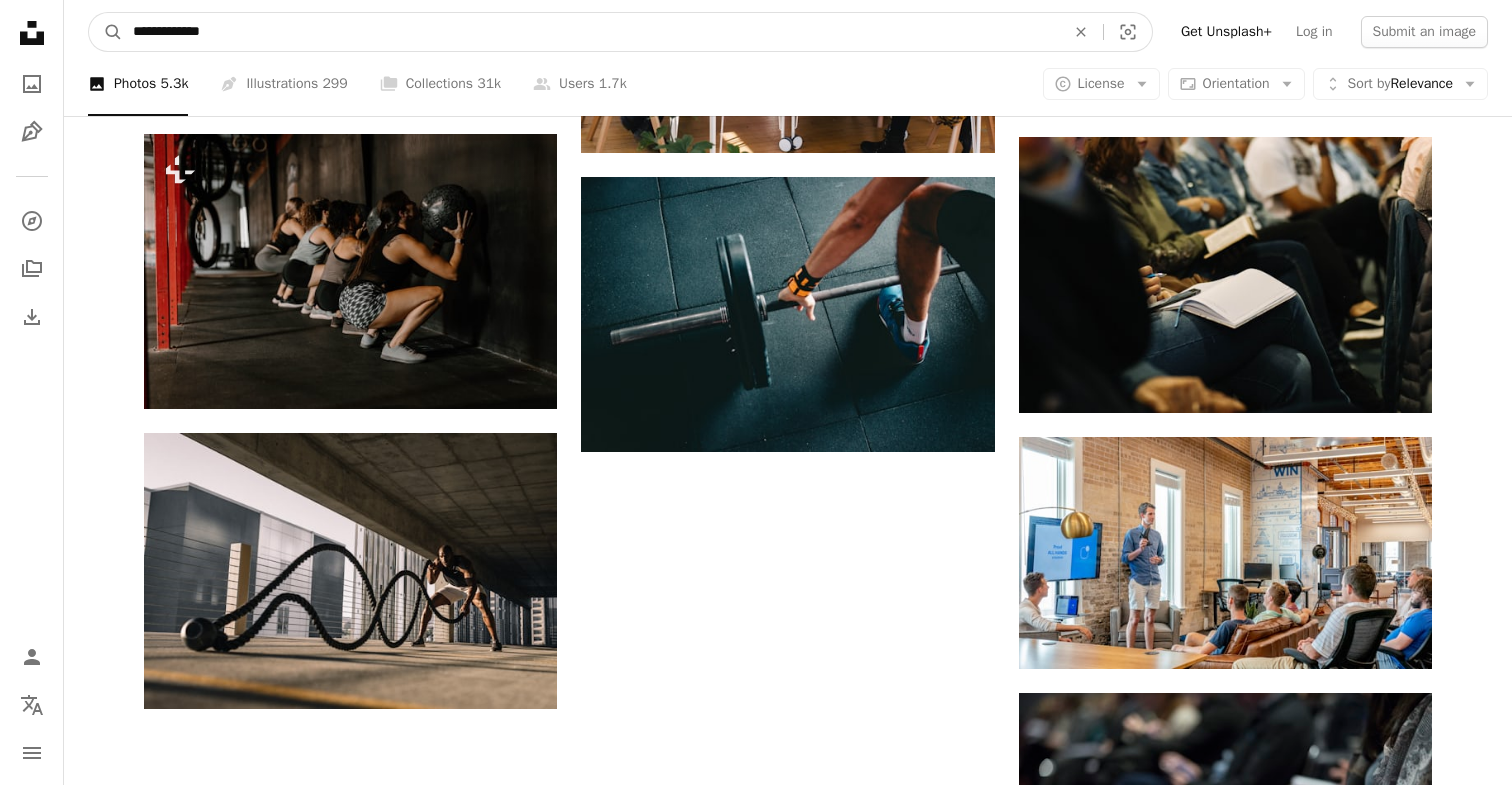 type on "**********" 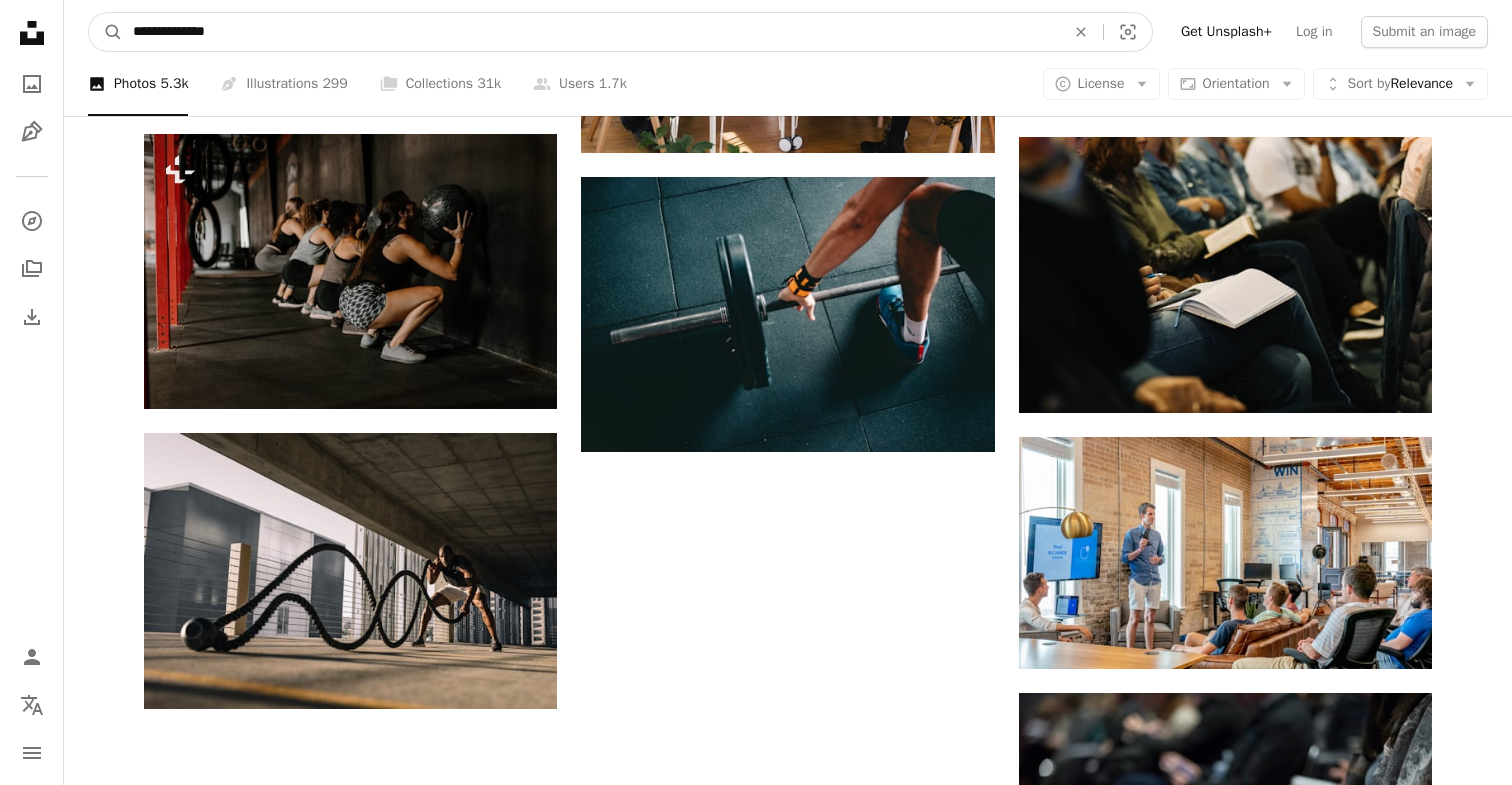 click on "A magnifying glass" at bounding box center (106, 32) 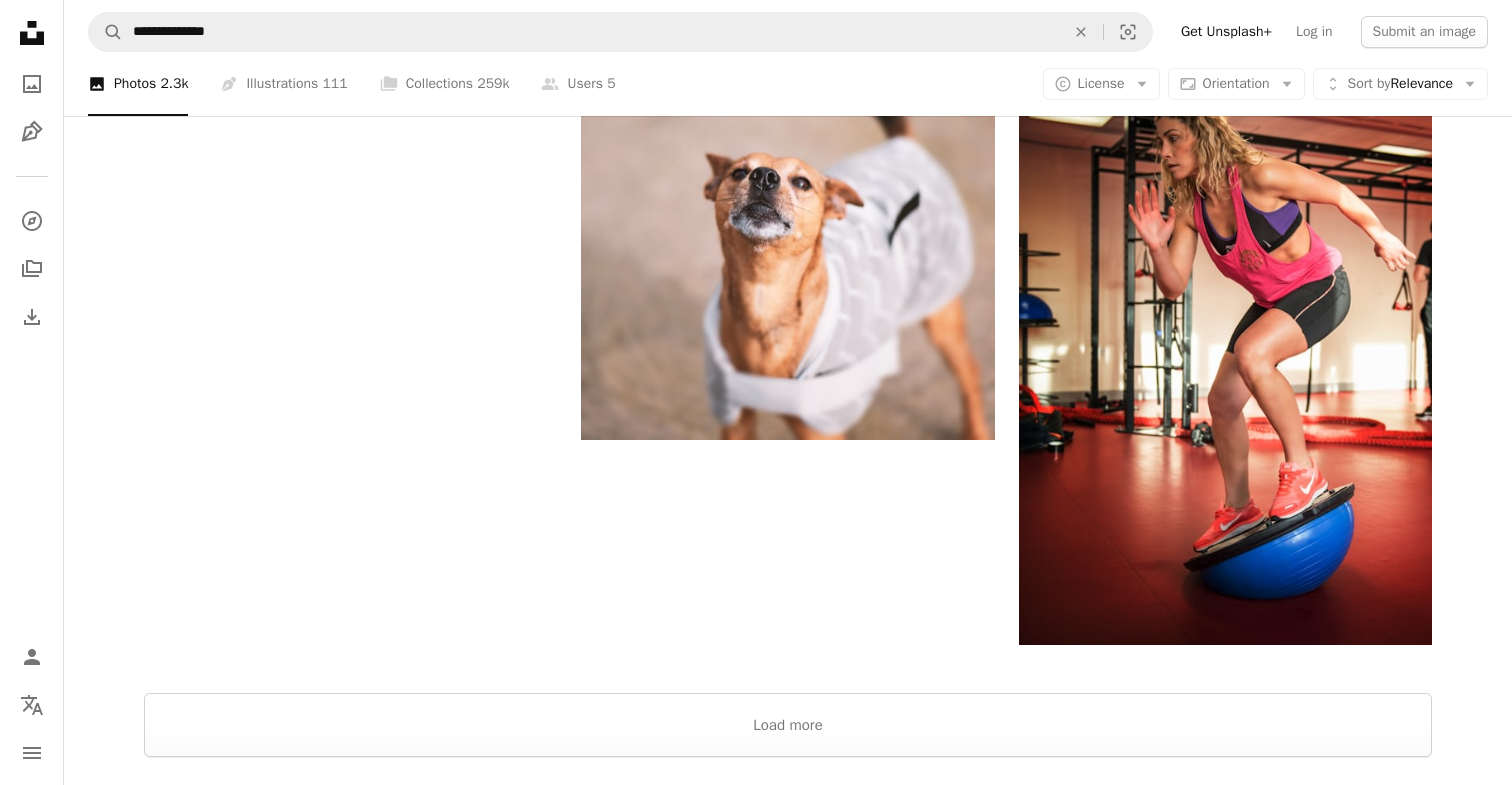 scroll, scrollTop: 3188, scrollLeft: 0, axis: vertical 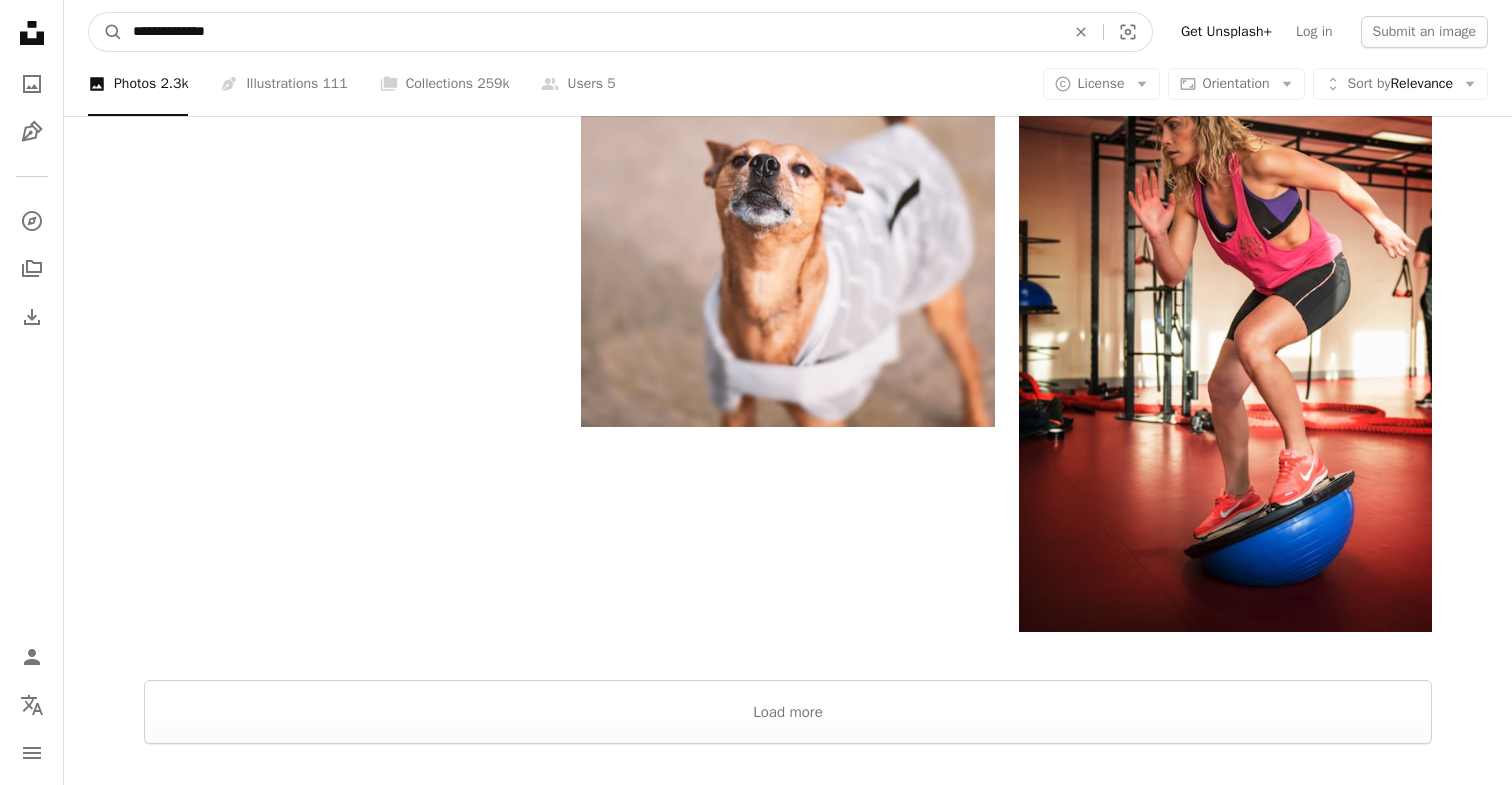 click on "**********" at bounding box center [591, 32] 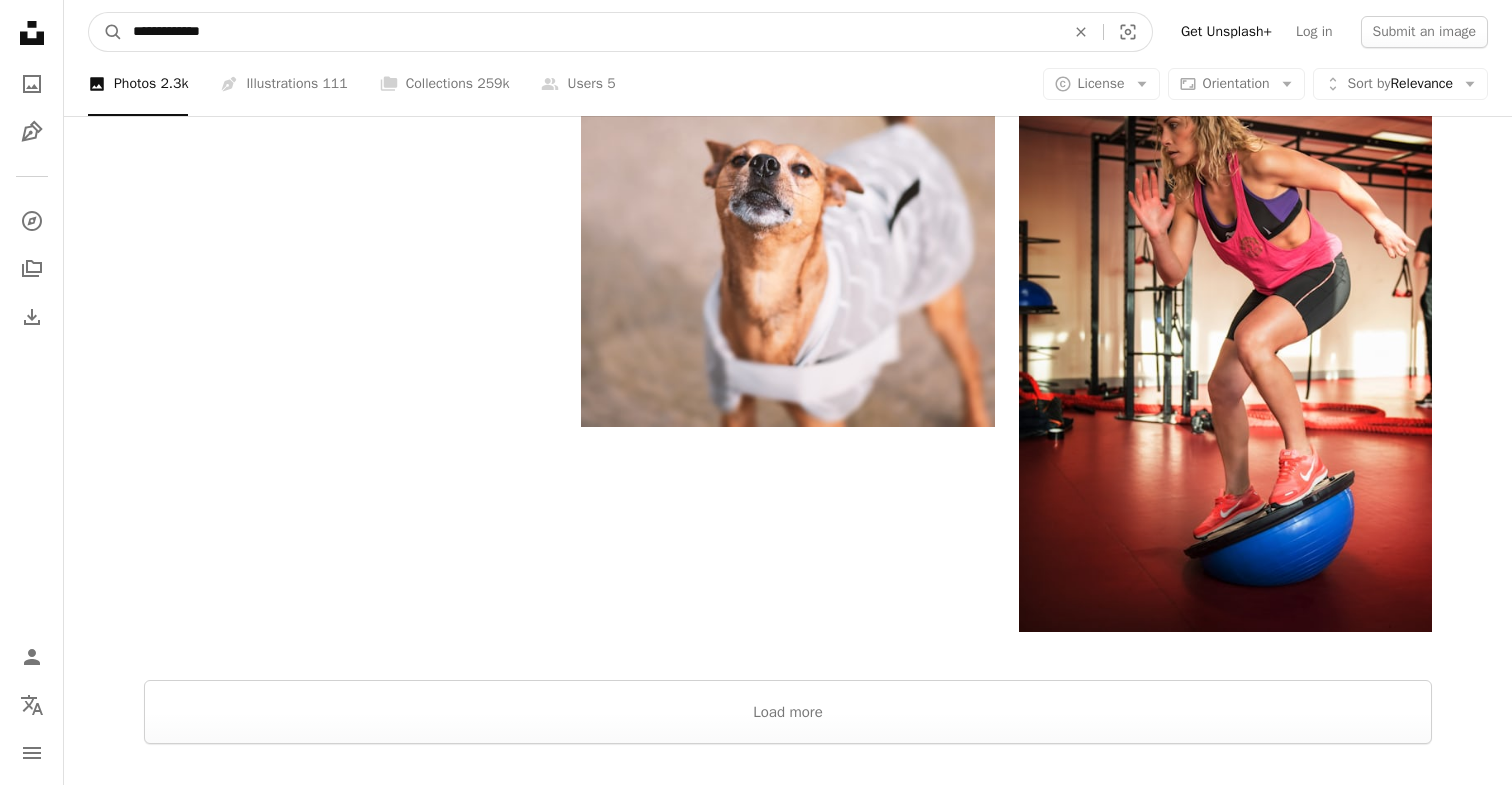 scroll, scrollTop: 3188, scrollLeft: 0, axis: vertical 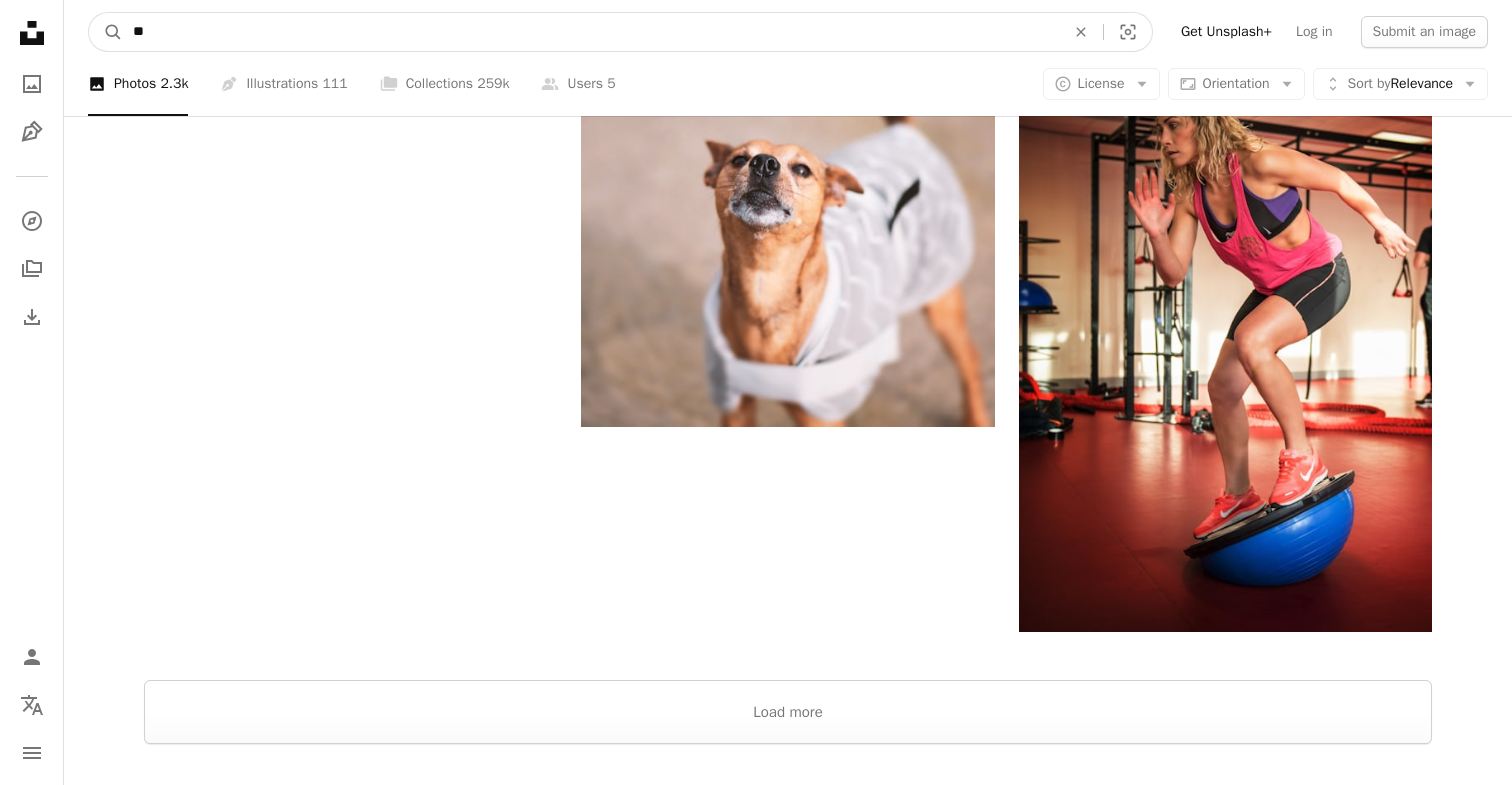 type on "*" 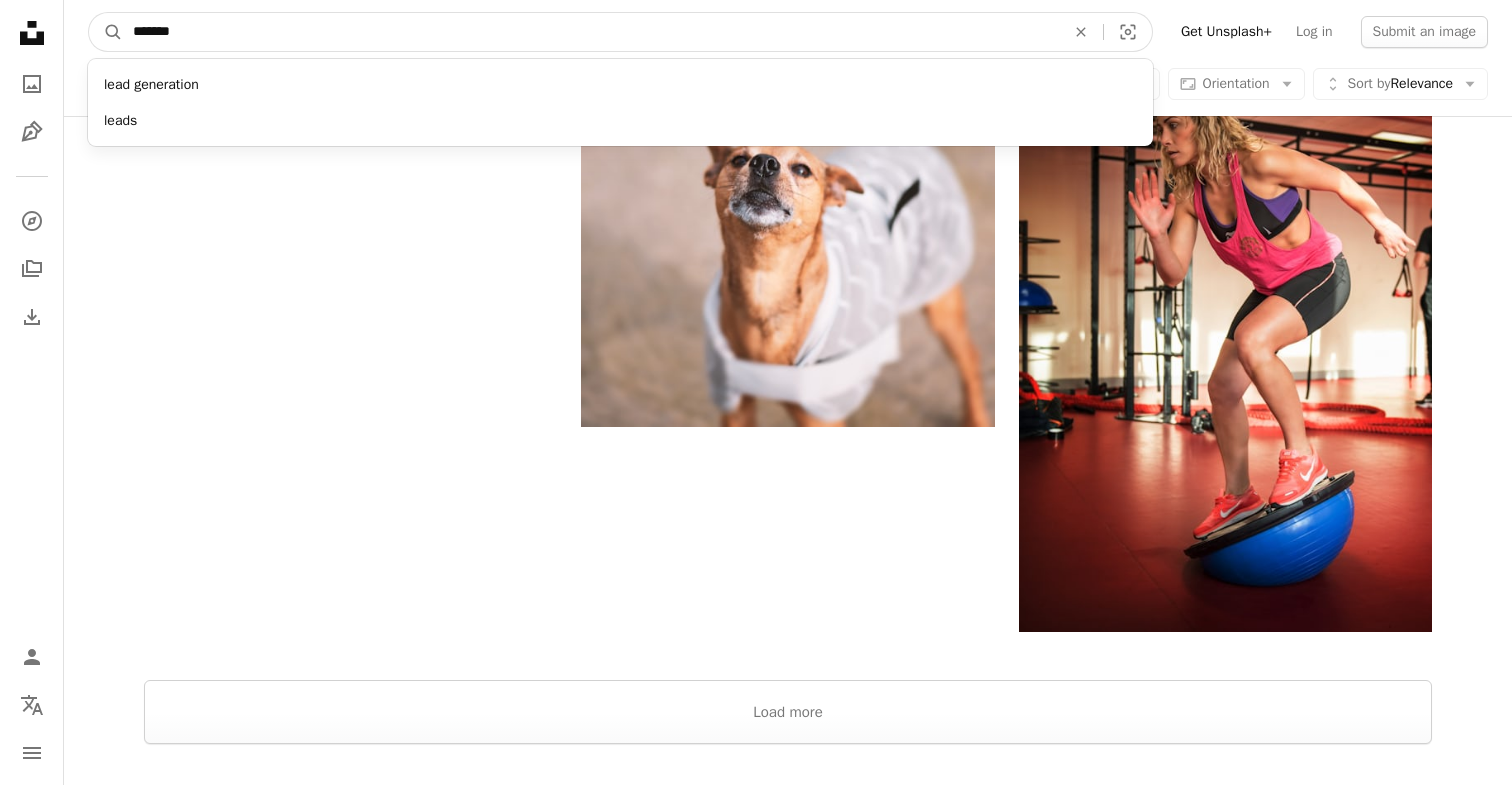 type on "********" 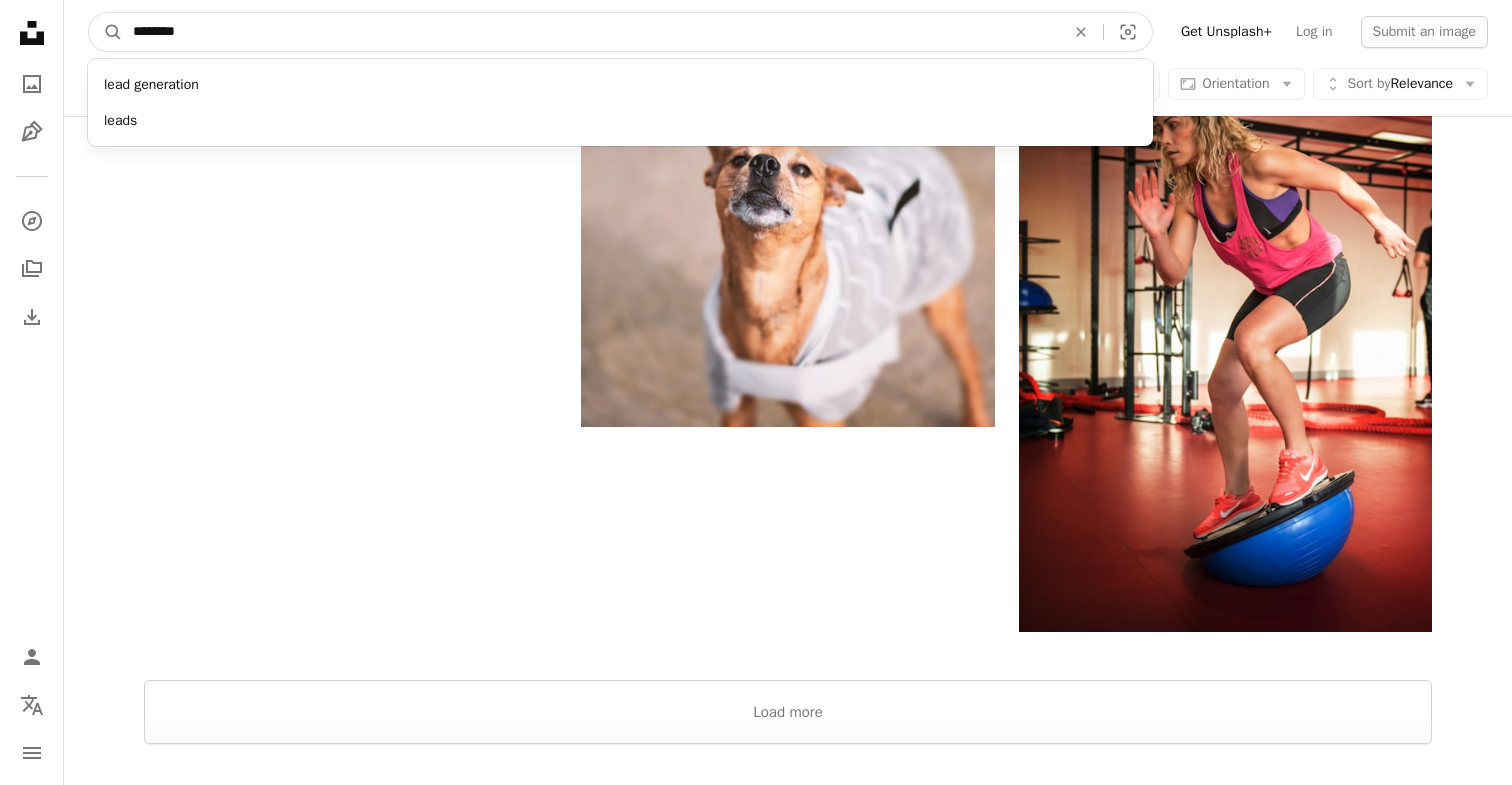 click on "A magnifying glass" at bounding box center (106, 32) 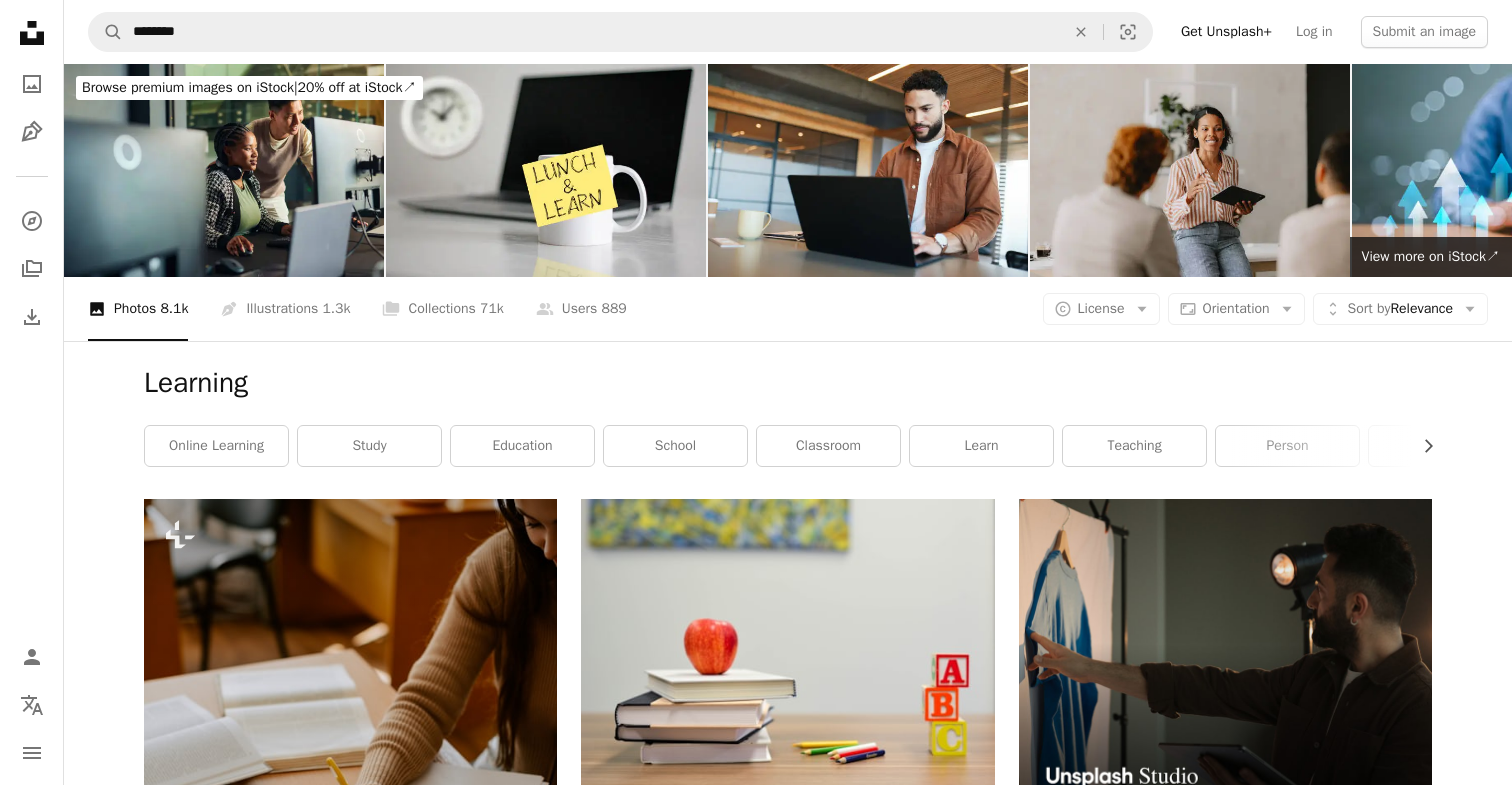 scroll, scrollTop: 0, scrollLeft: 0, axis: both 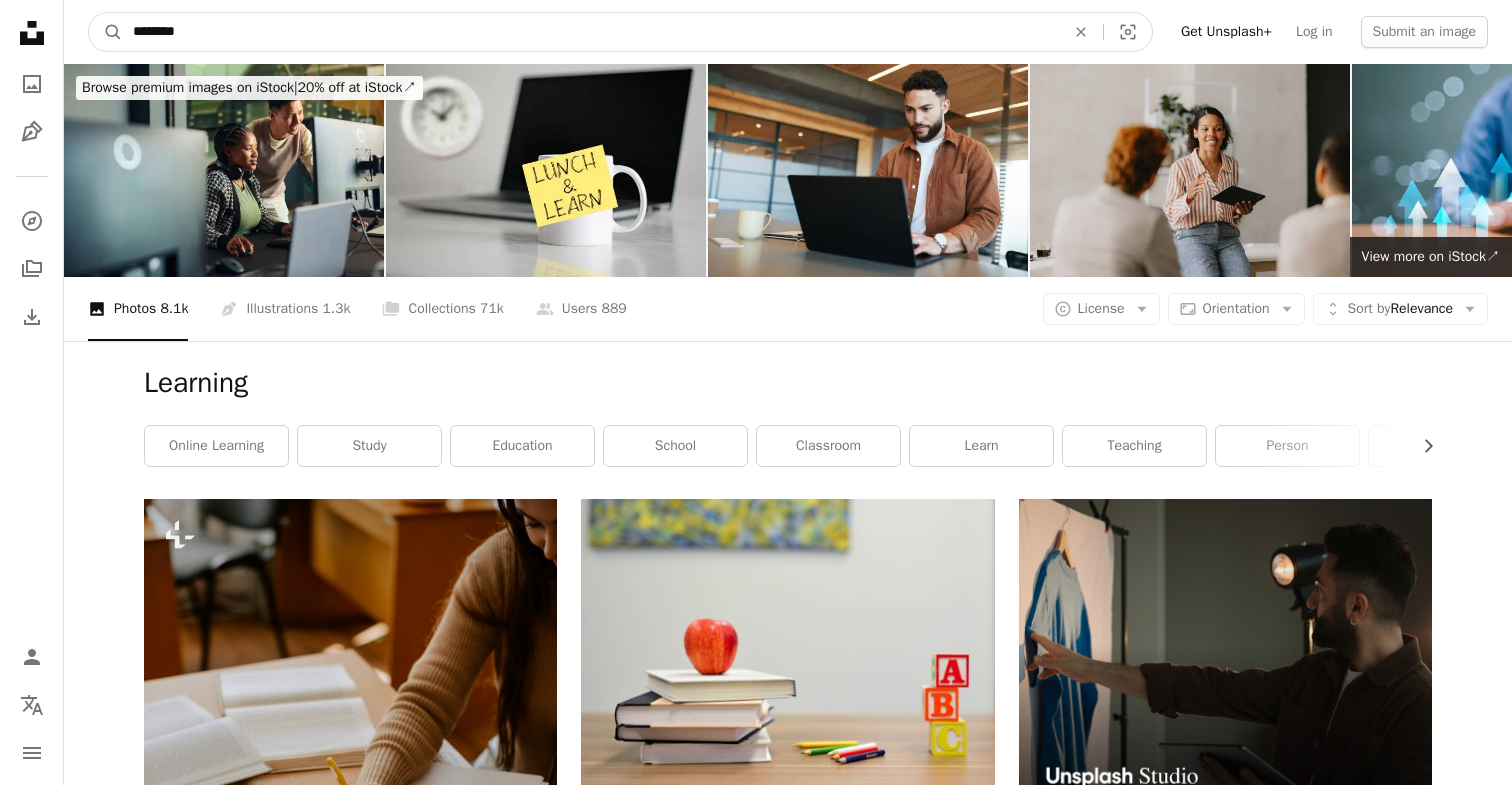 click on "********" at bounding box center [591, 32] 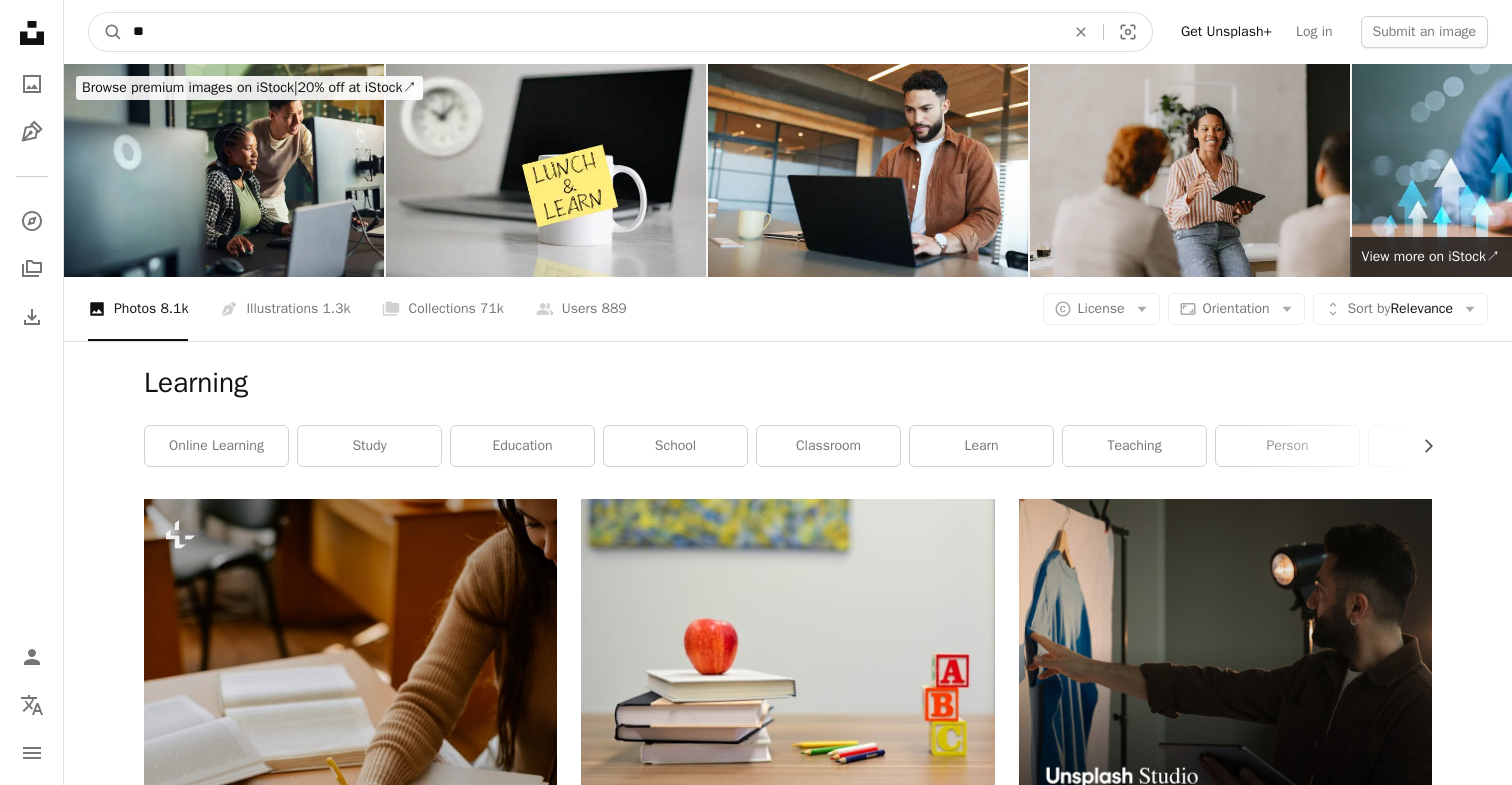 type on "*" 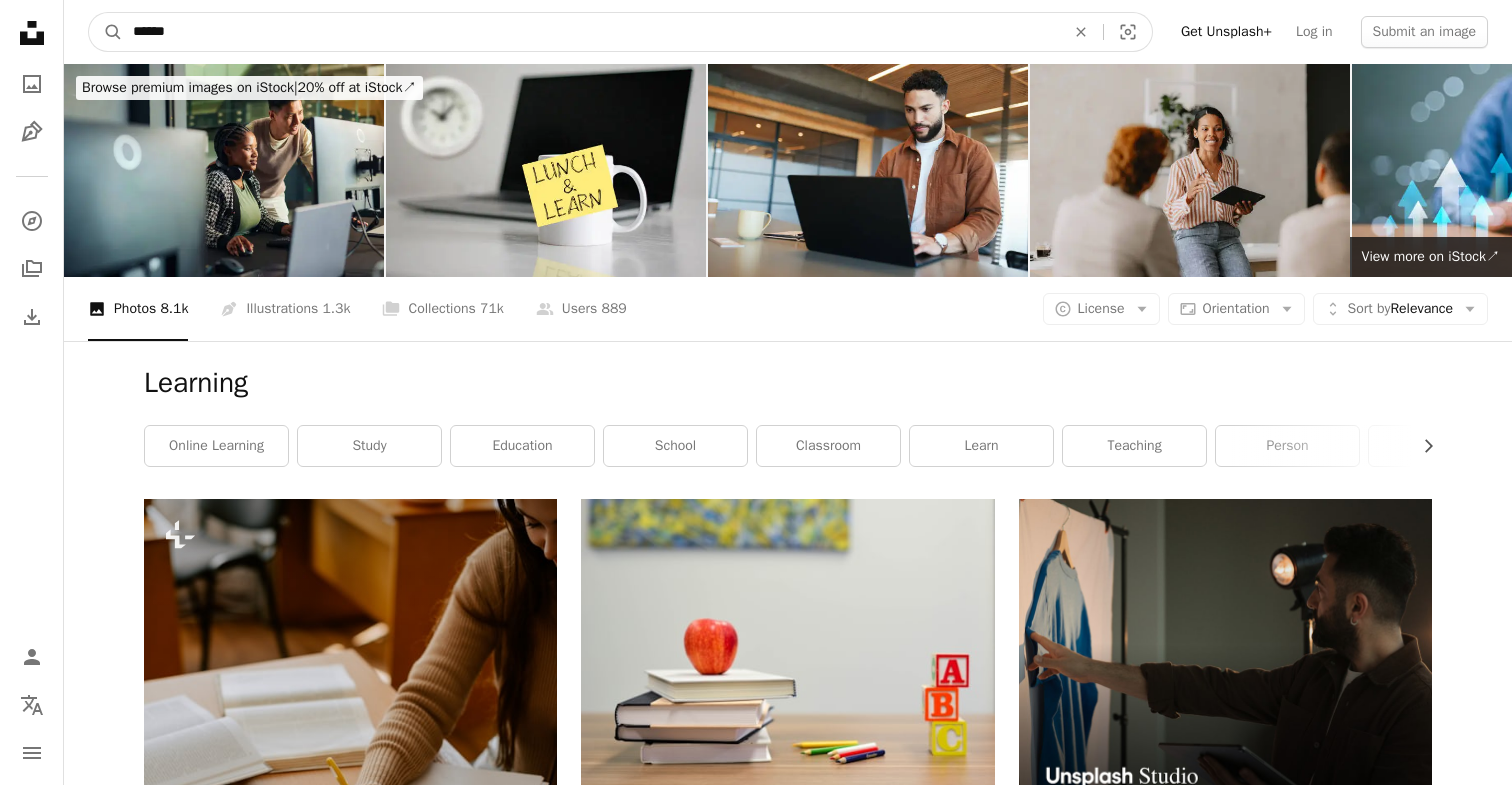 type on "******" 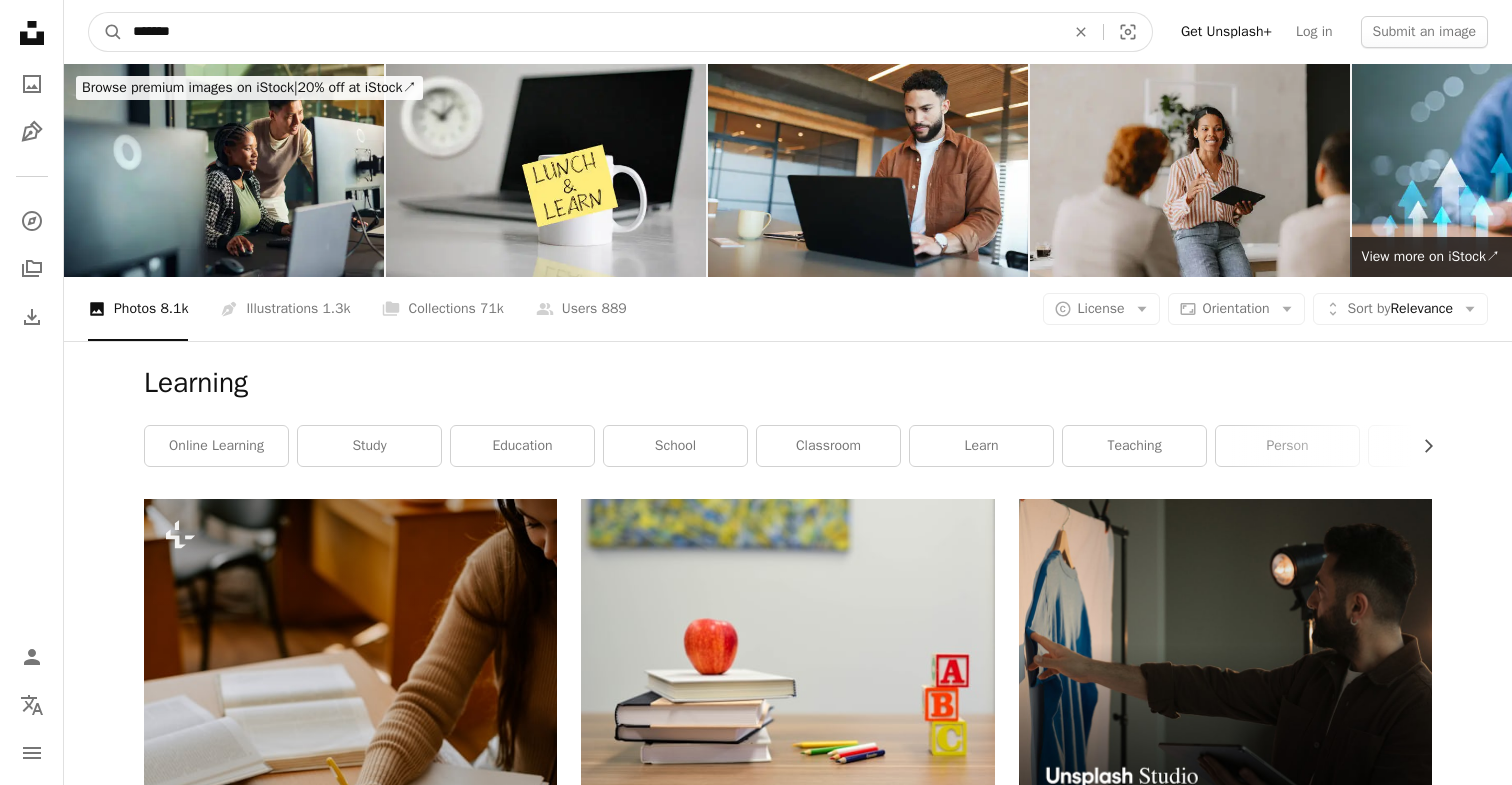 click on "A magnifying glass" at bounding box center [106, 32] 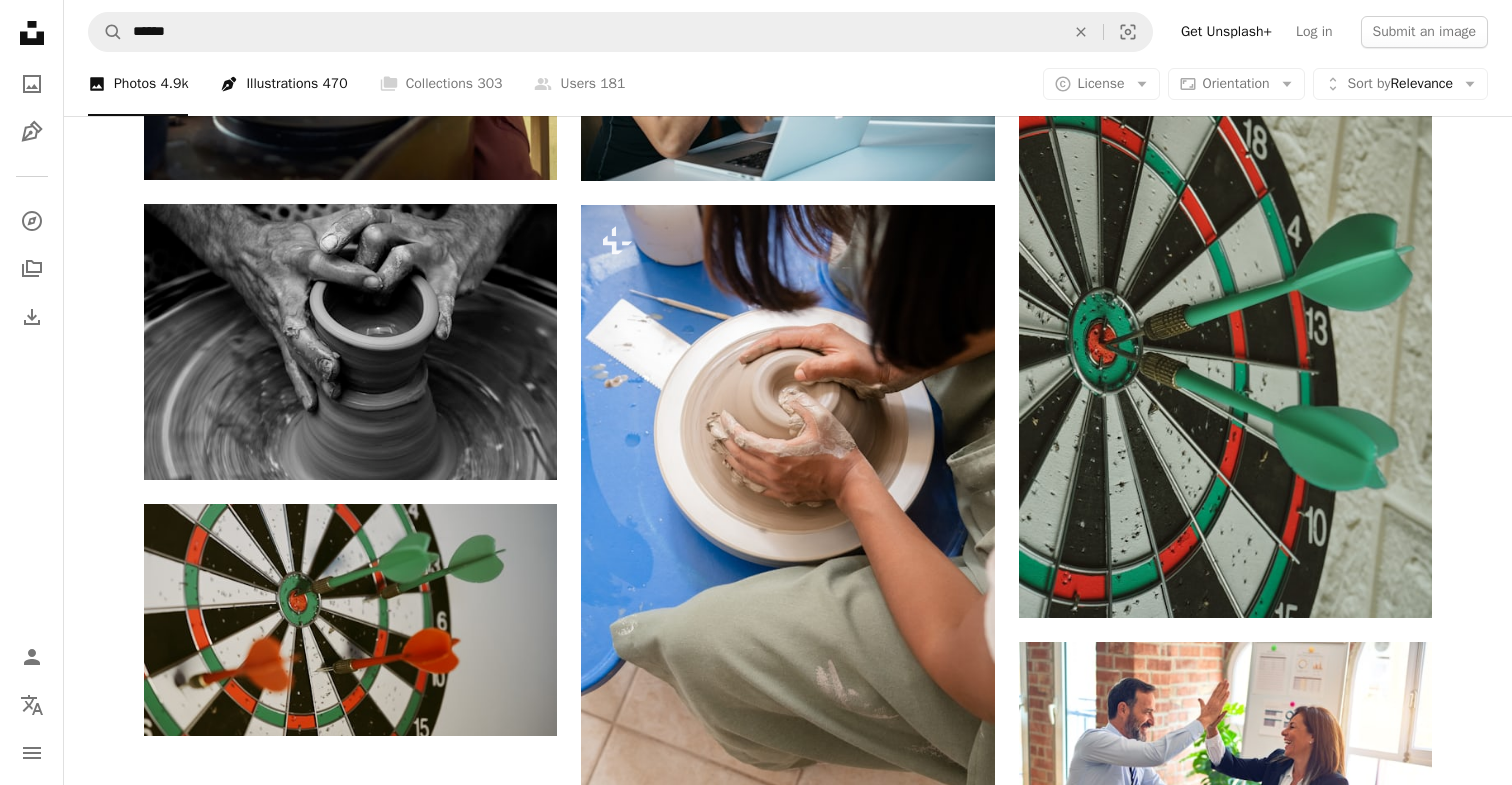scroll, scrollTop: 2427, scrollLeft: 0, axis: vertical 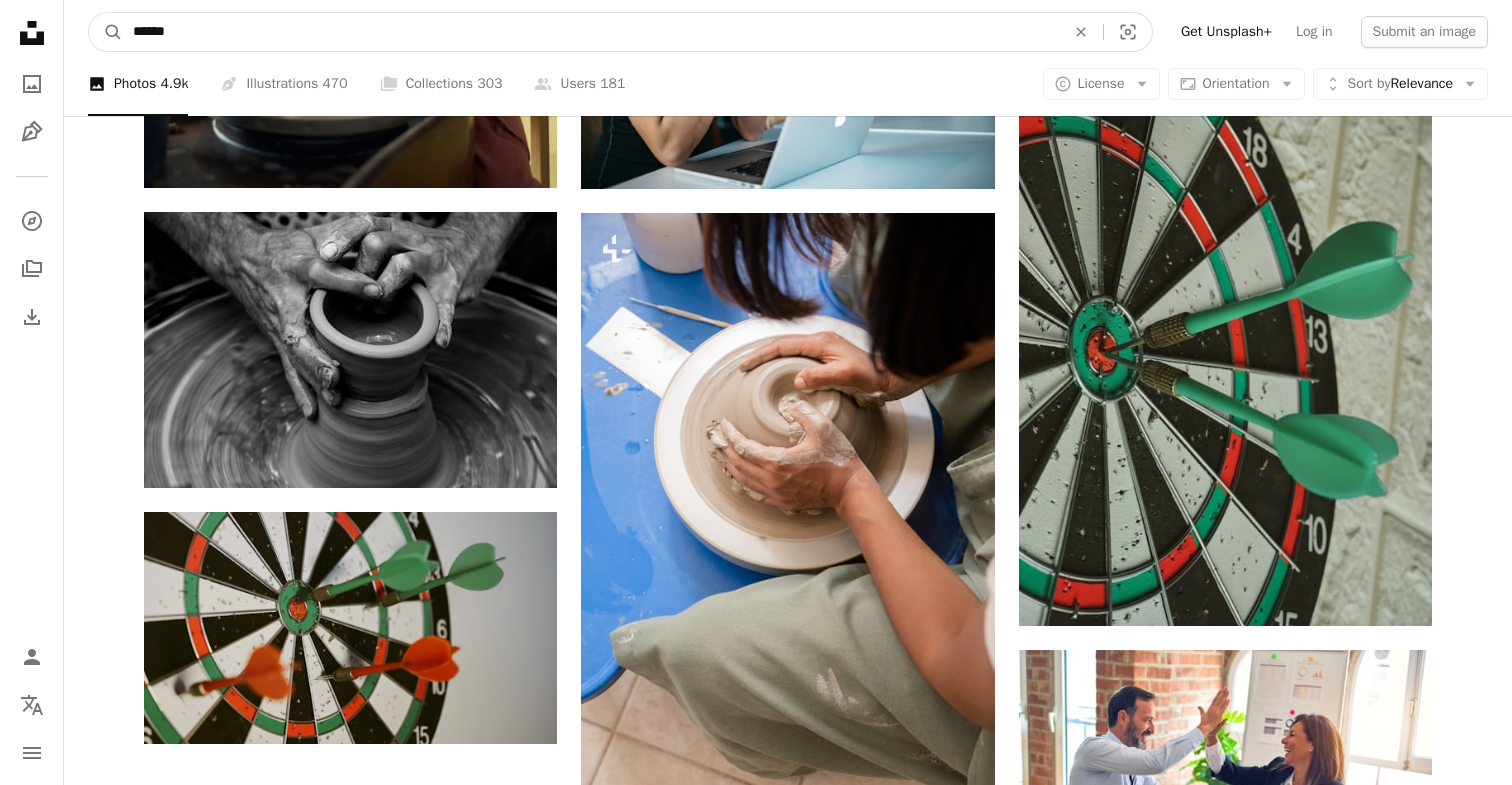 click on "******" at bounding box center [591, 32] 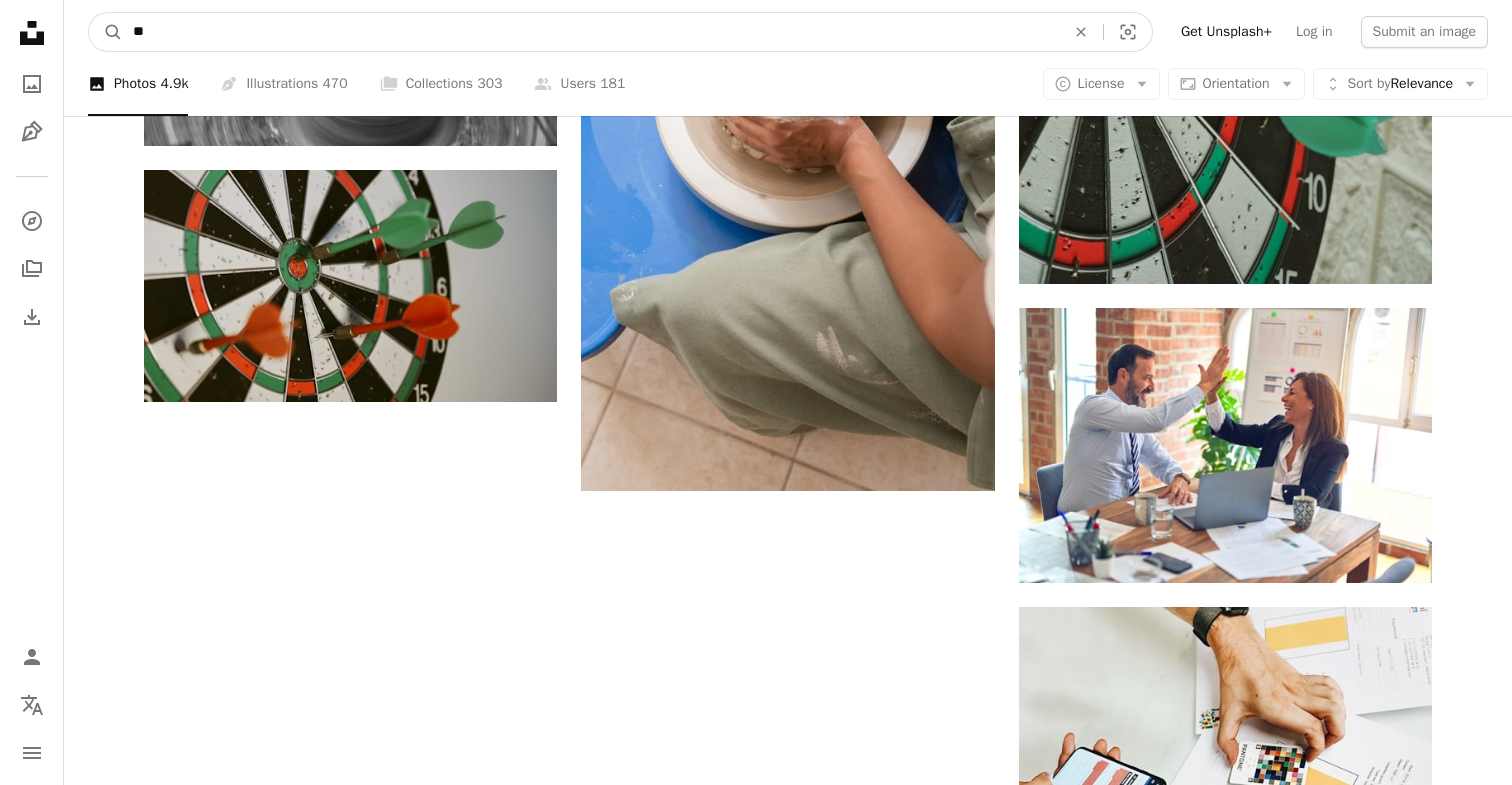 scroll, scrollTop: 2769, scrollLeft: 0, axis: vertical 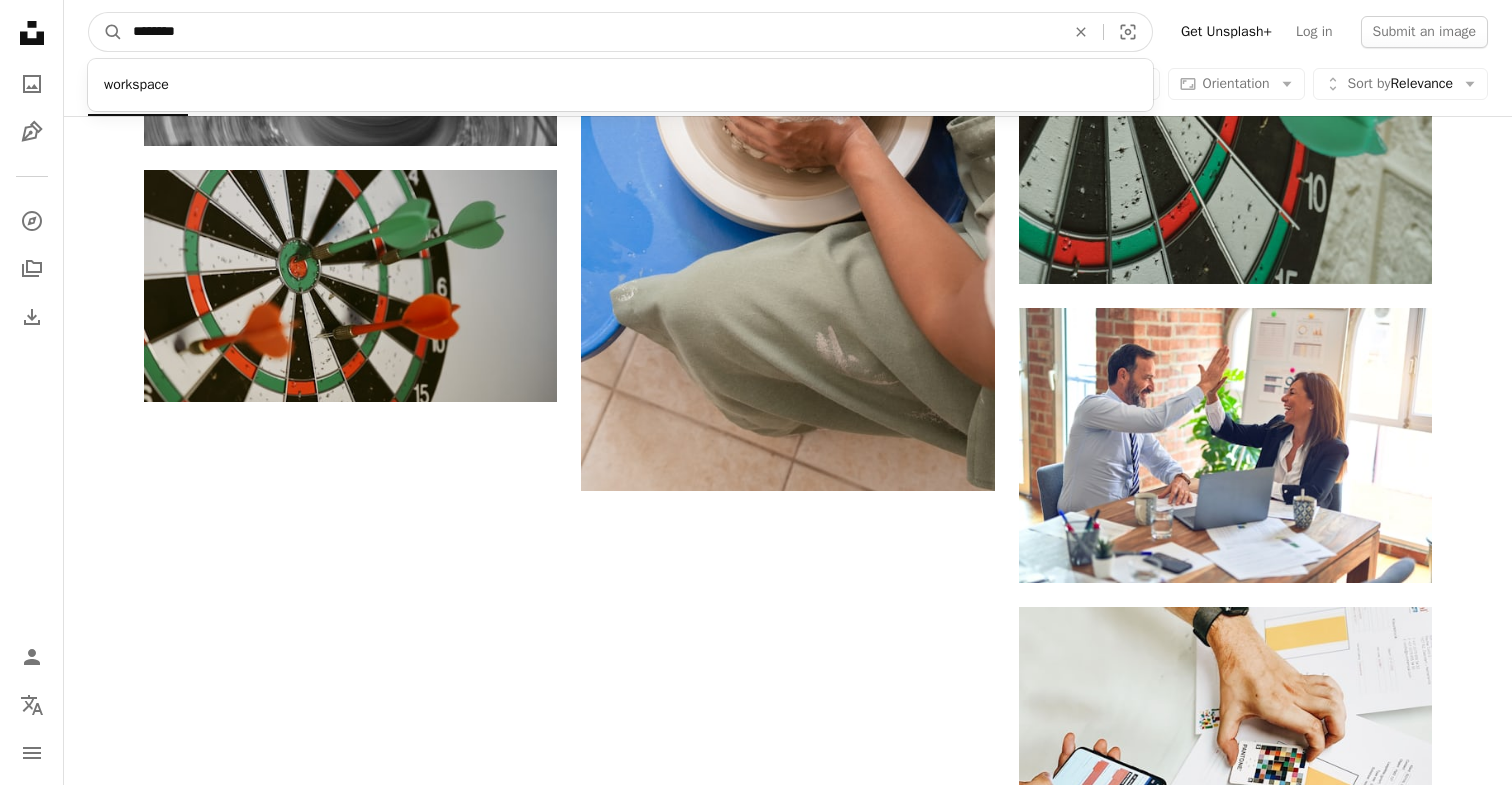 type on "********" 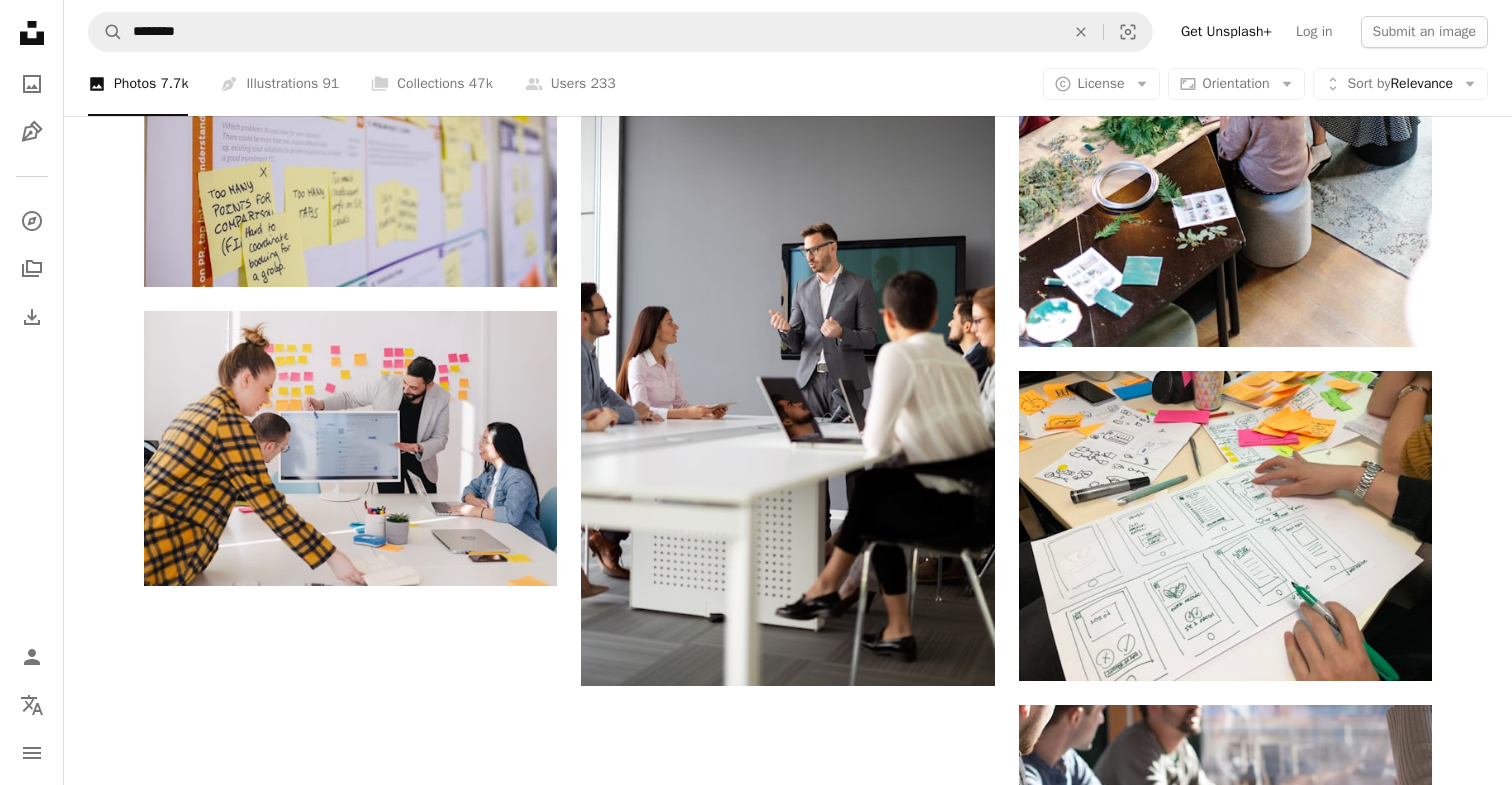 scroll, scrollTop: 2291, scrollLeft: 0, axis: vertical 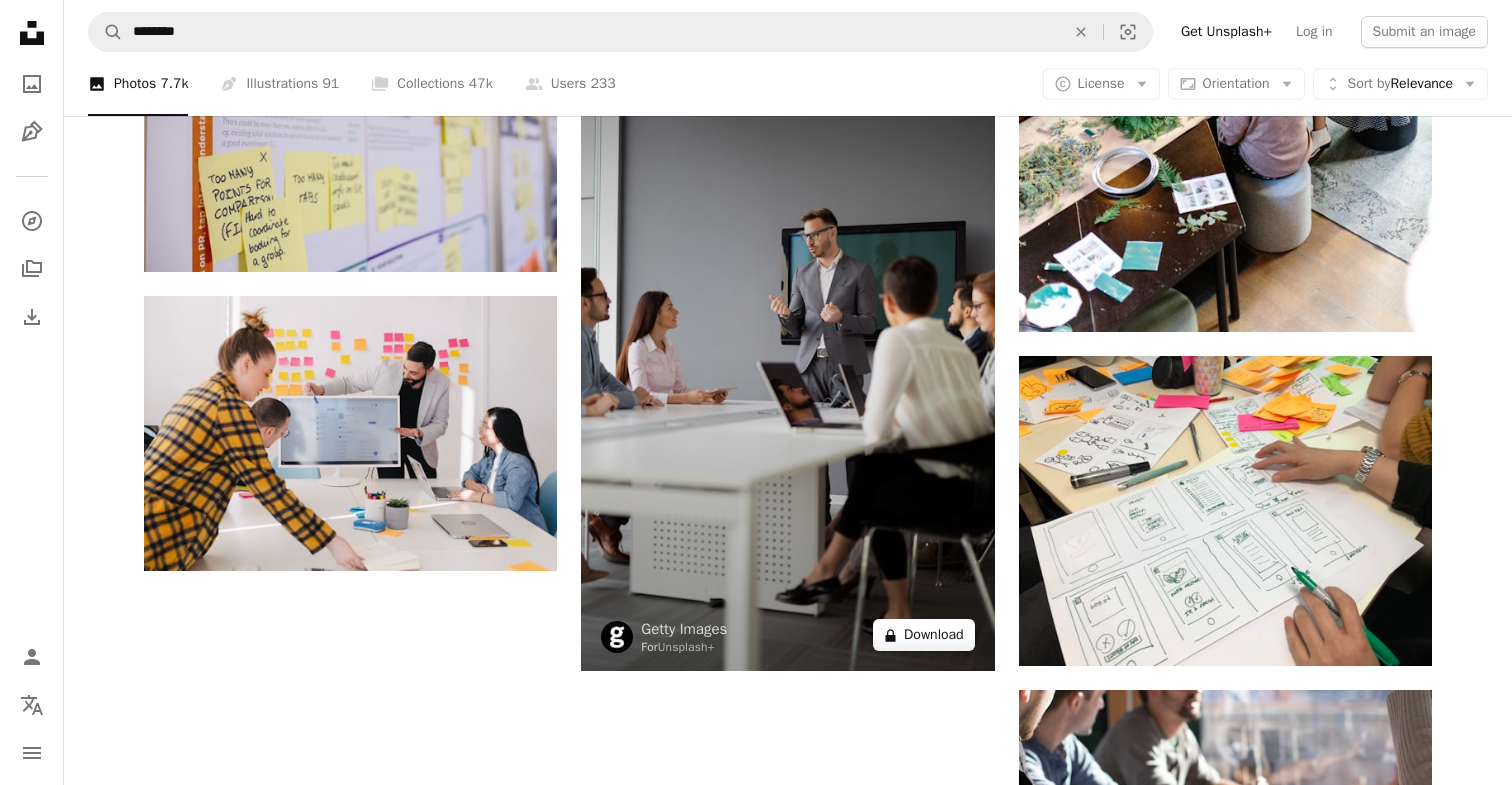 click on "A lock Download" at bounding box center (924, 635) 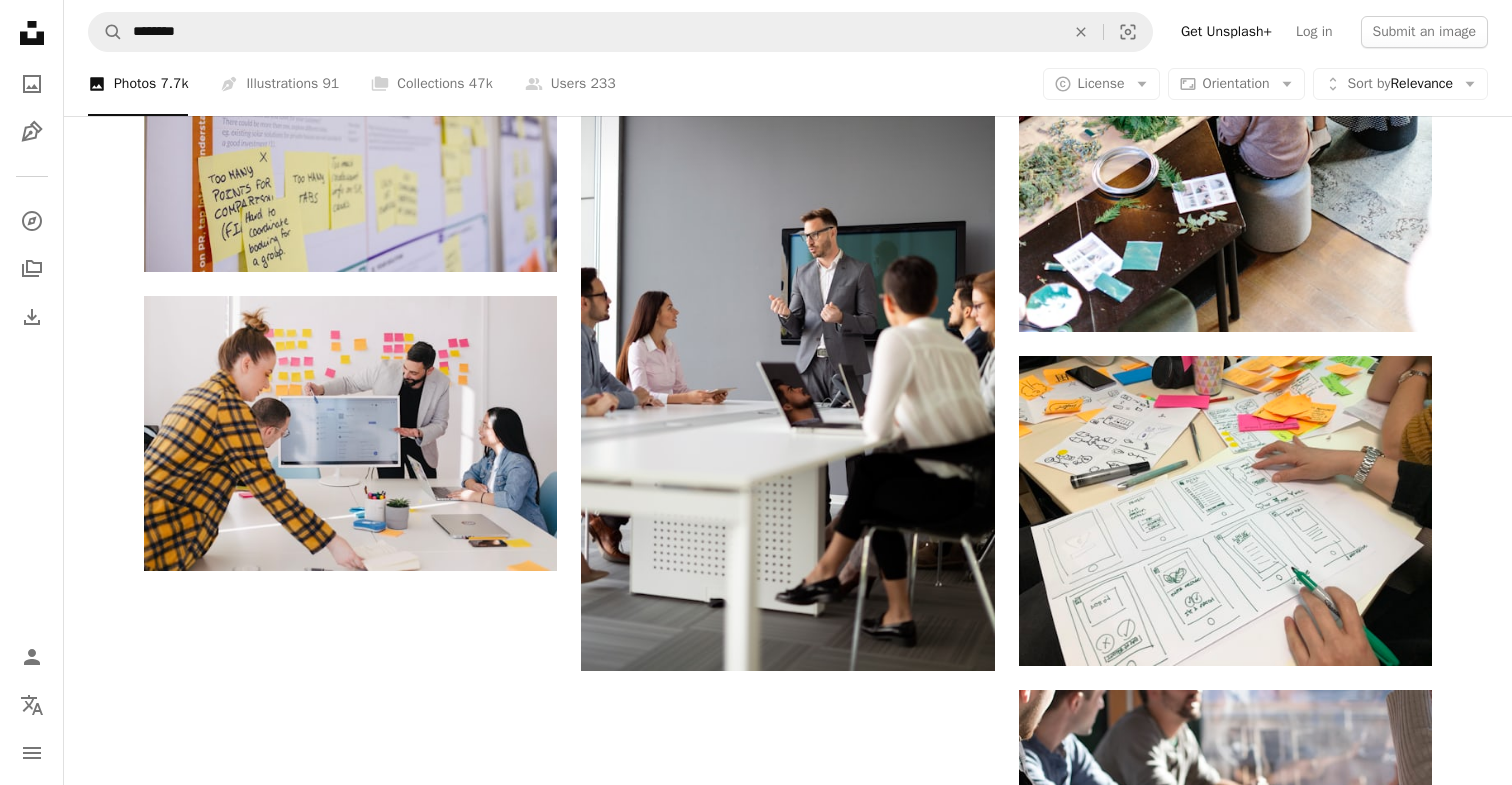 click on "An X shape" at bounding box center [20, 20] 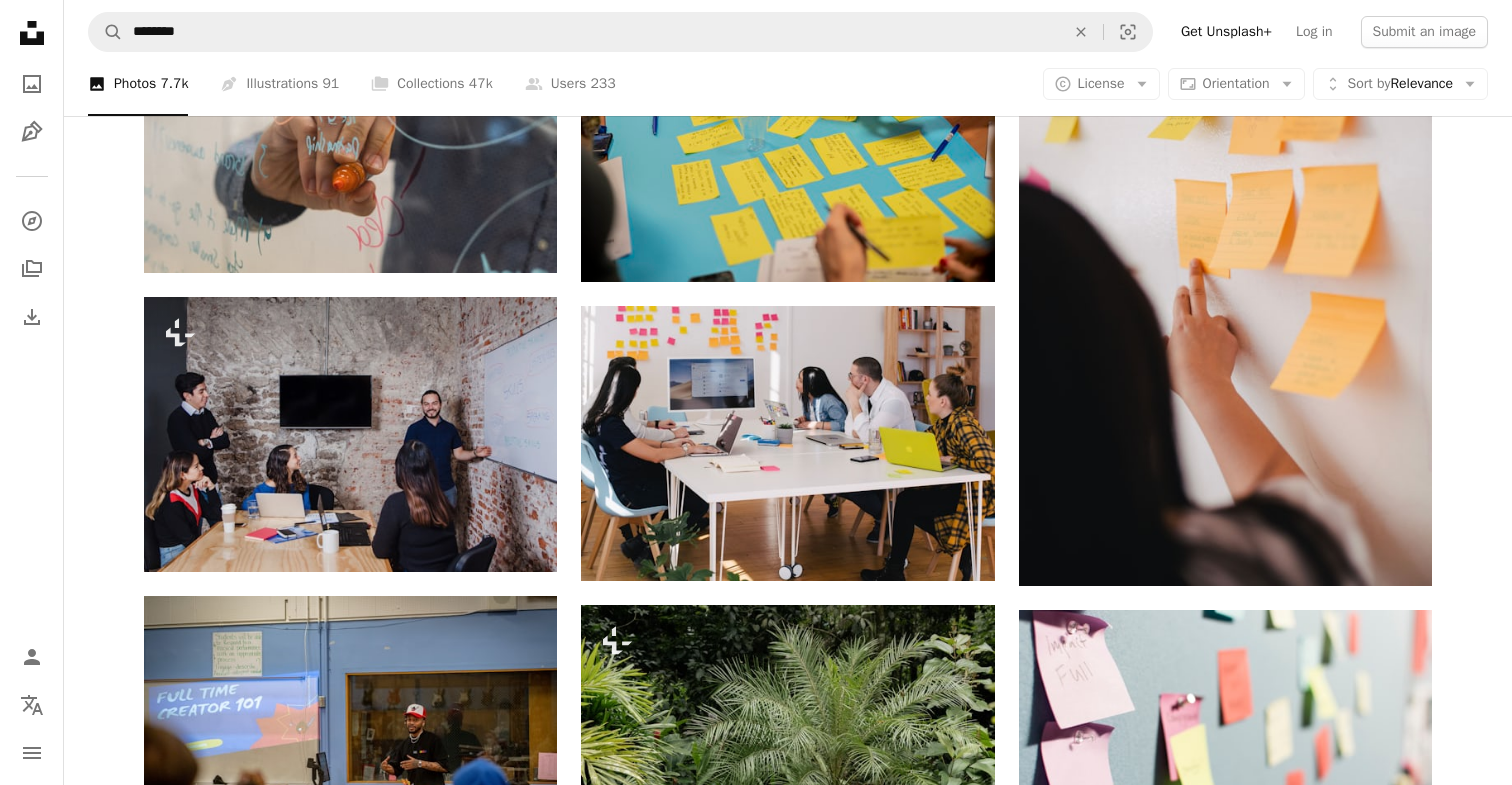 scroll, scrollTop: 1090, scrollLeft: 0, axis: vertical 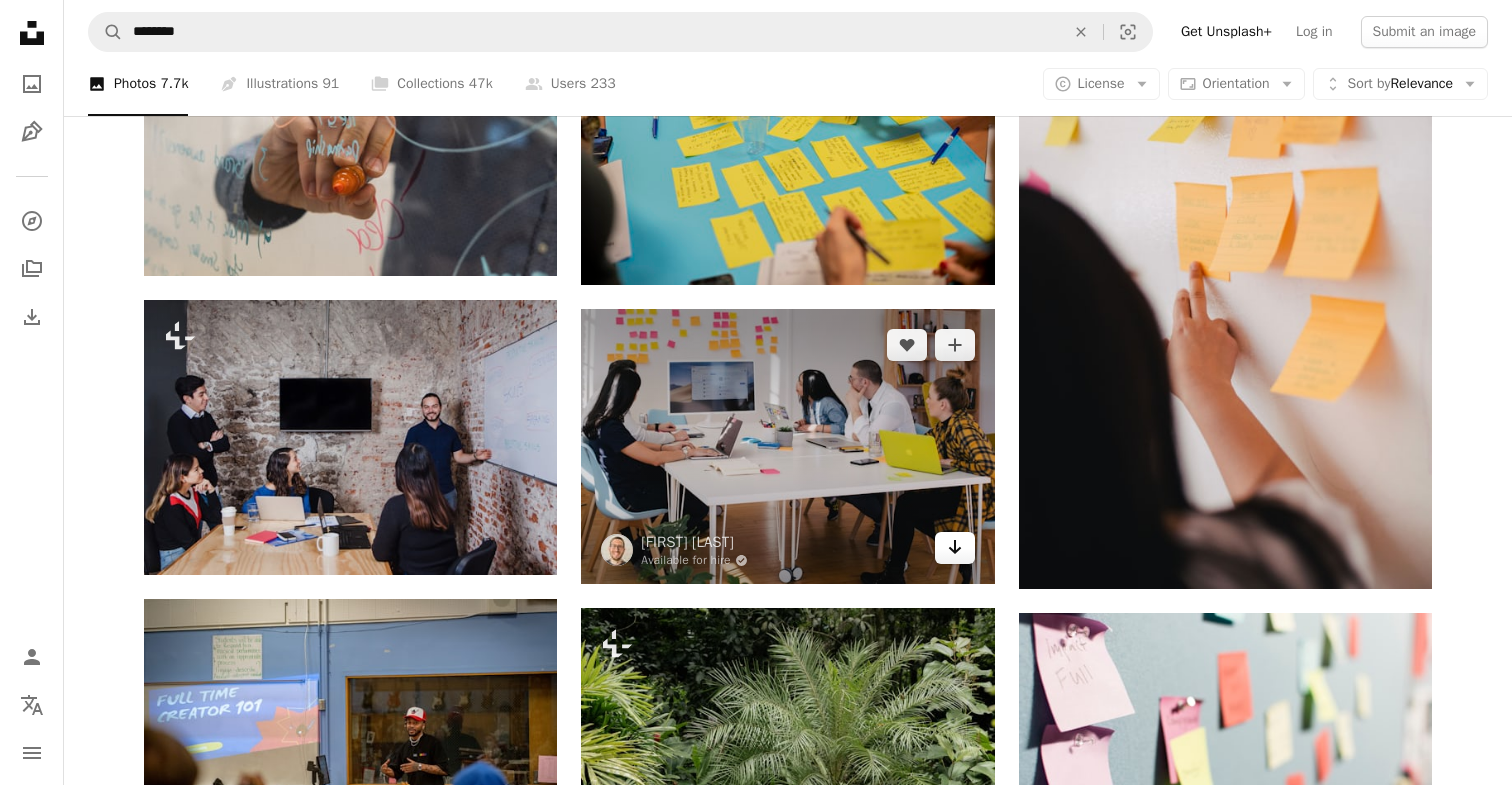 click on "Arrow pointing down" 